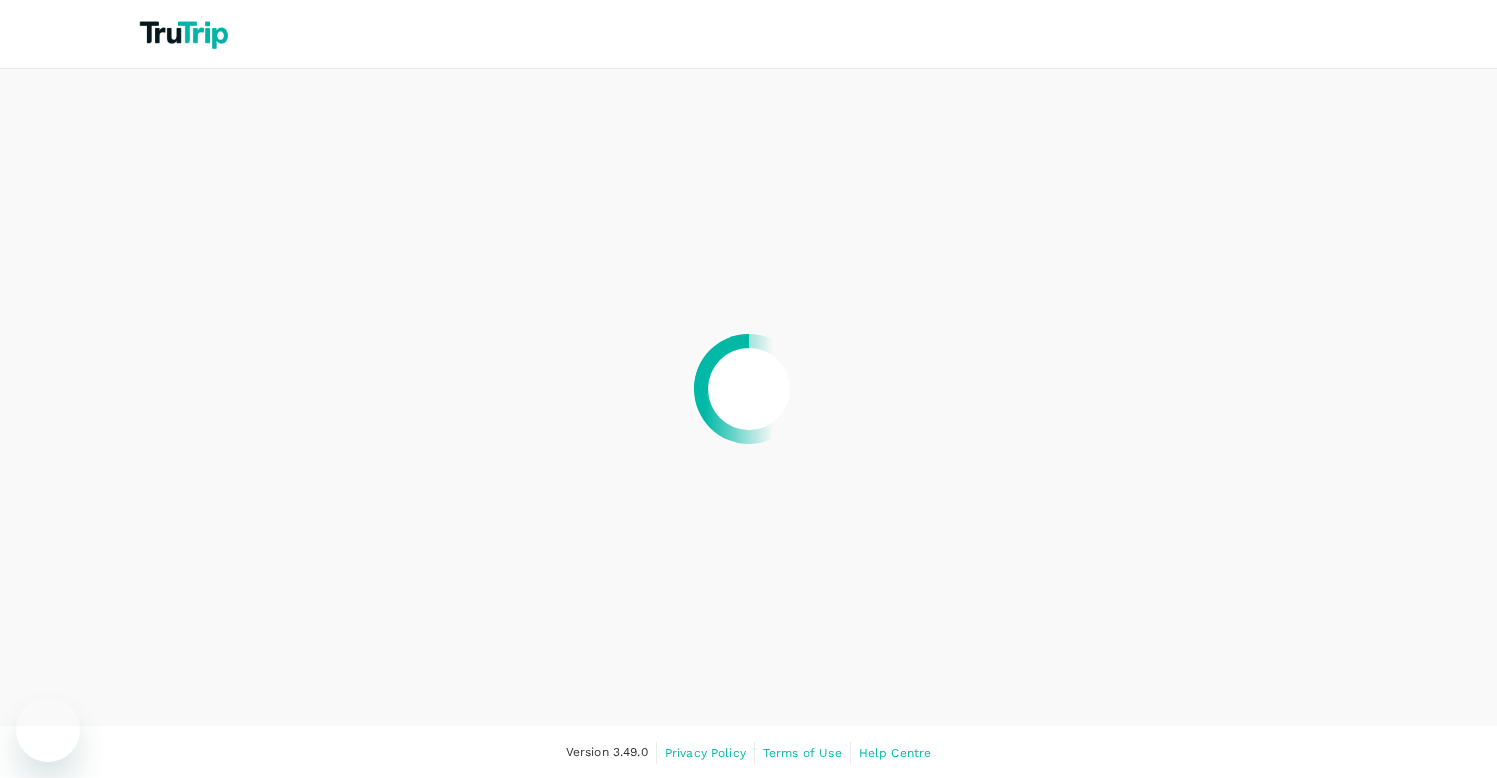 scroll, scrollTop: 0, scrollLeft: 0, axis: both 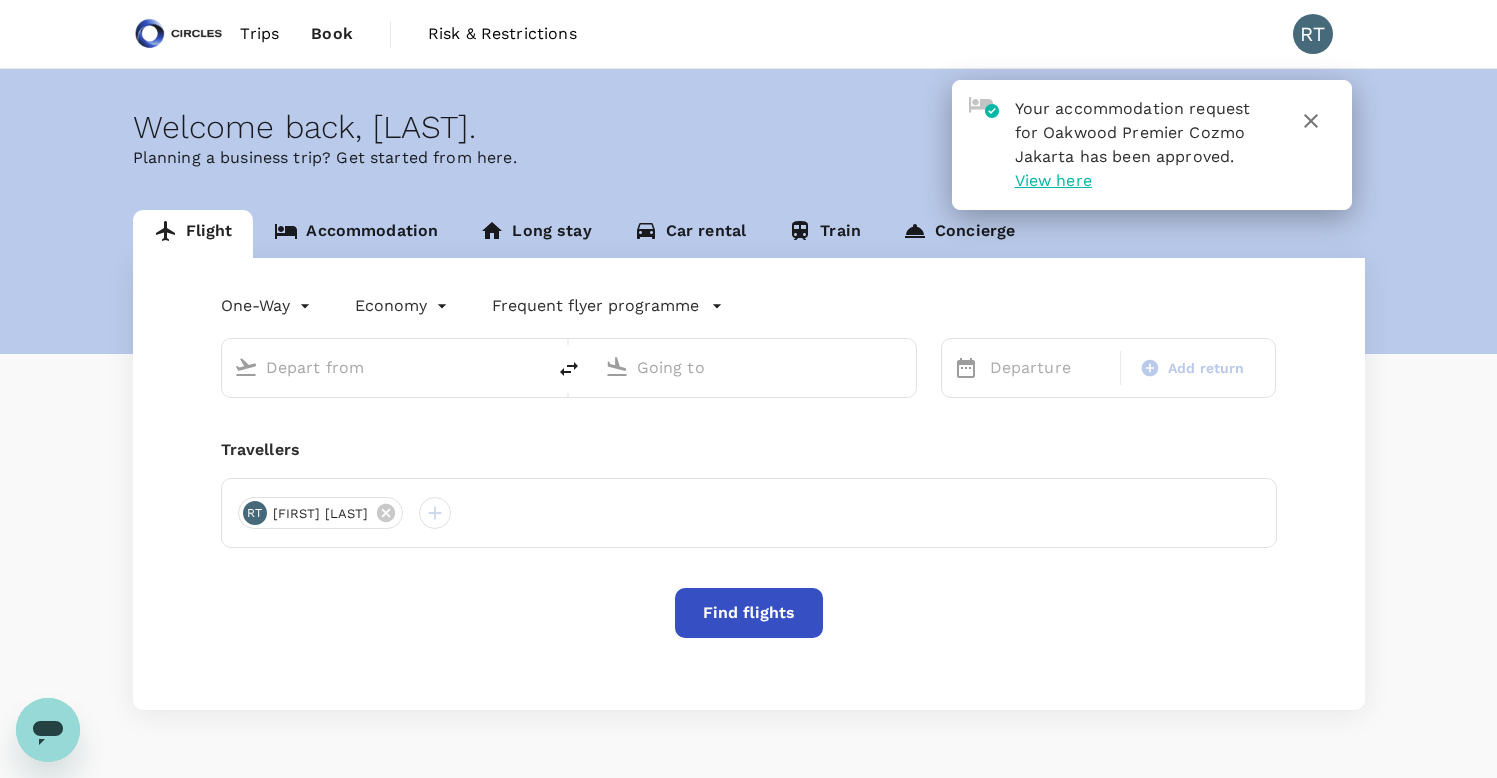 type on "Soekarno-Hatta Intl (CGK)" 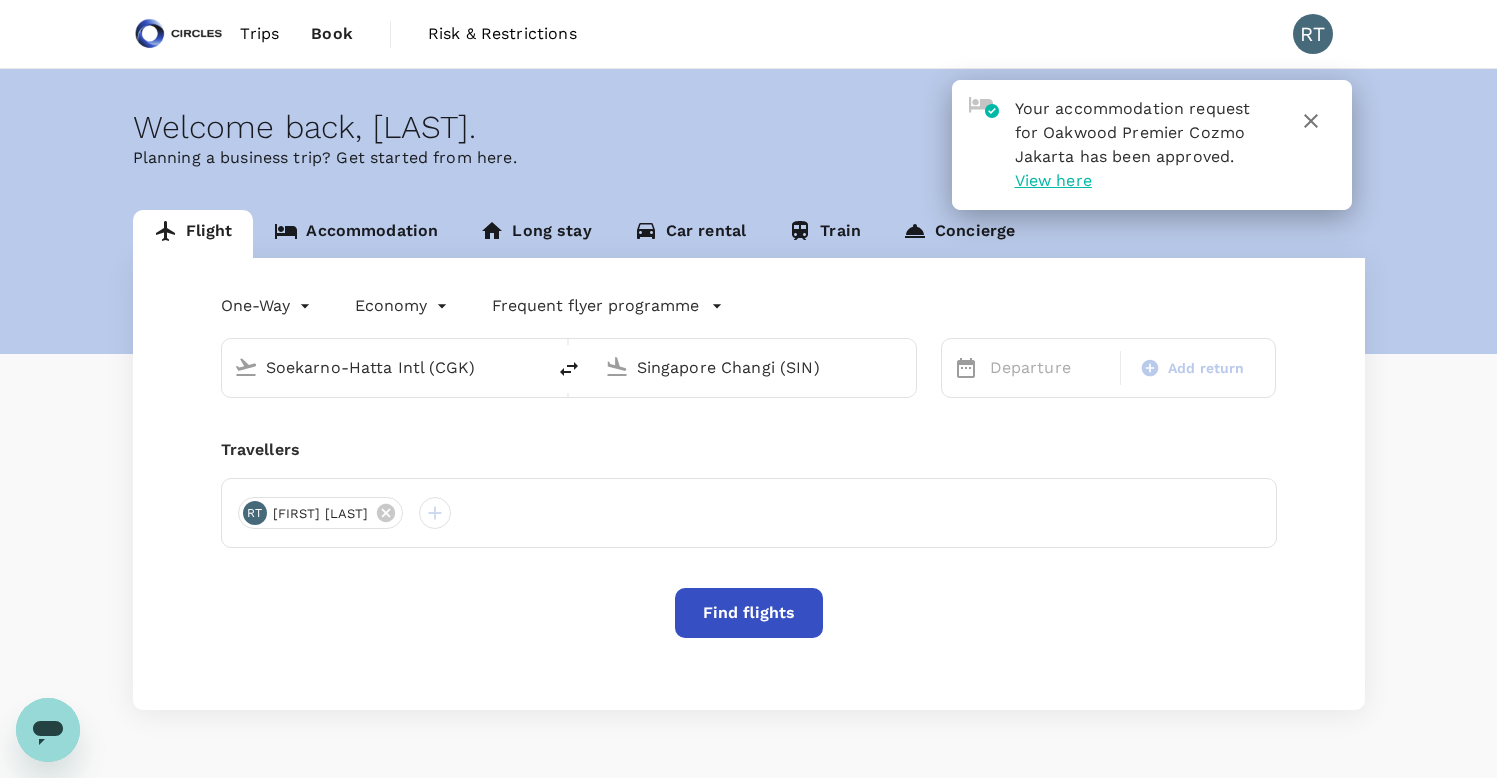 type 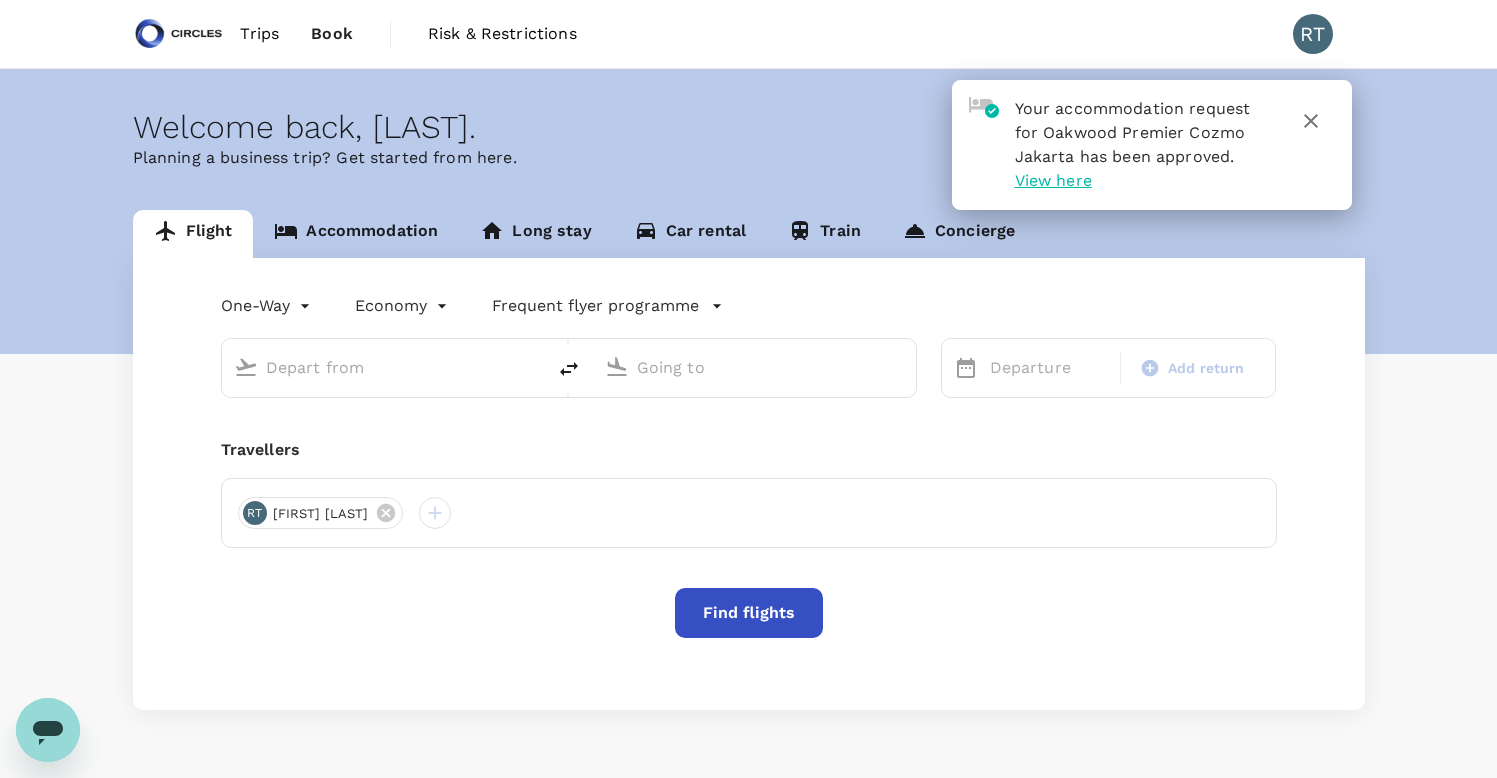 type on "Soekarno-Hatta Intl (CGK)" 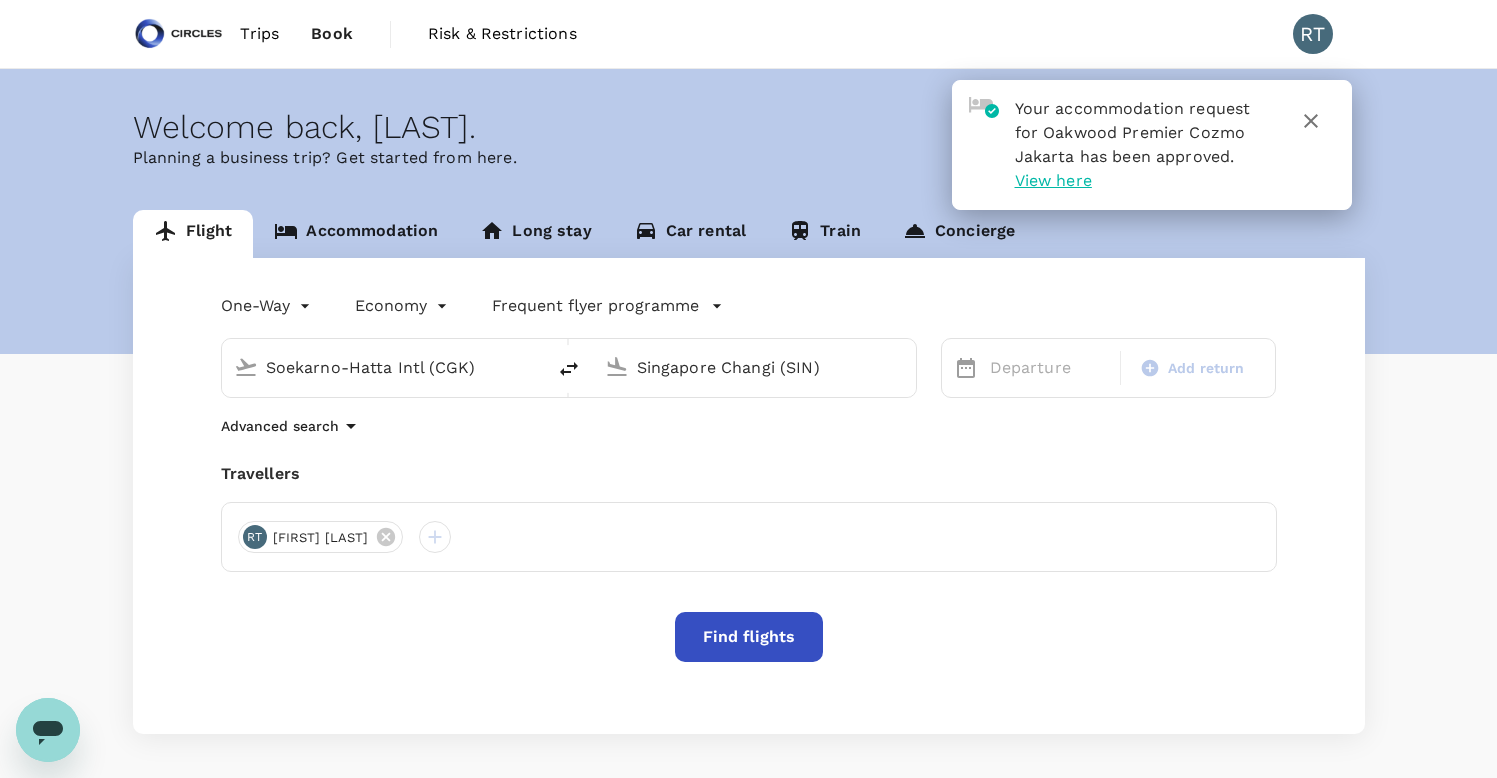 click 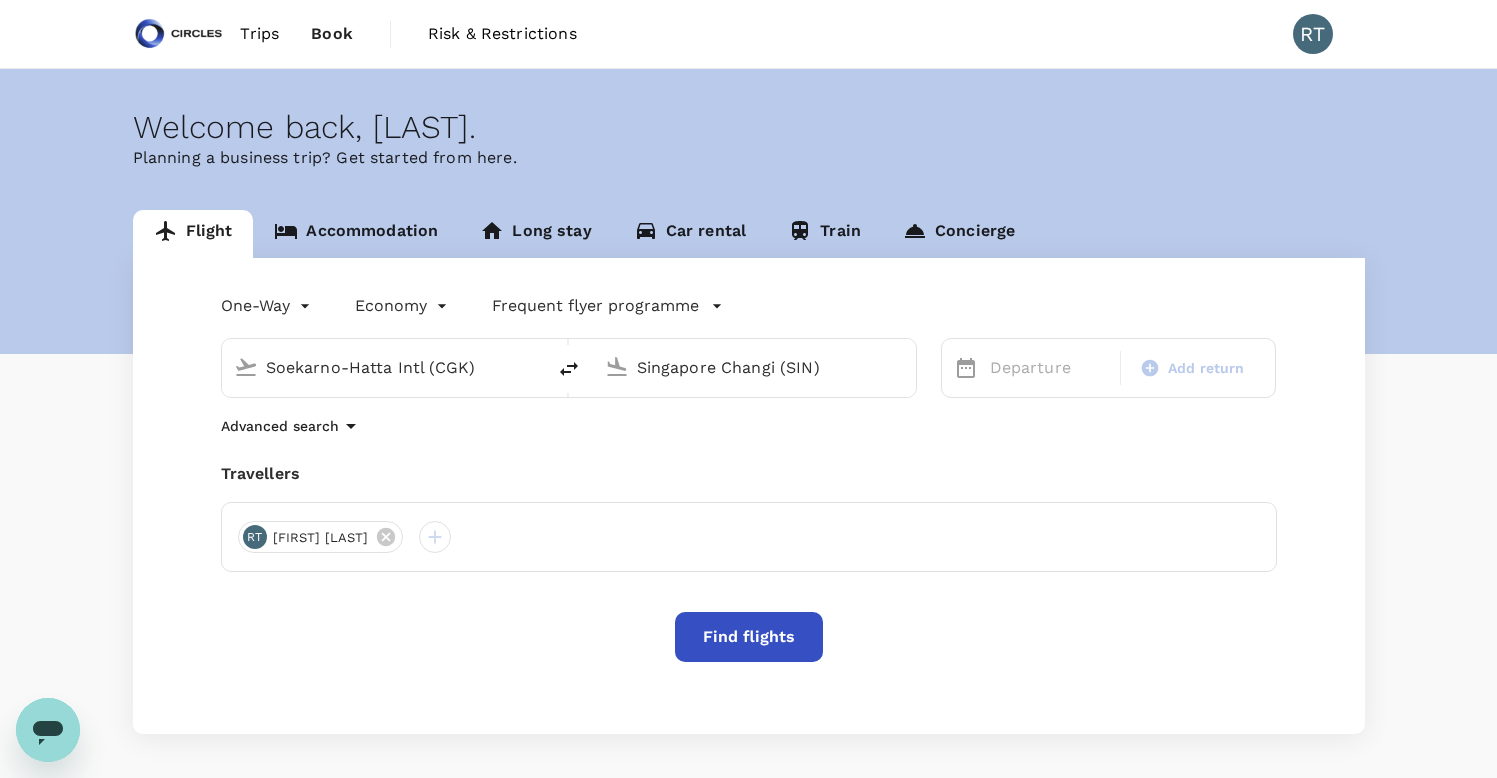 click 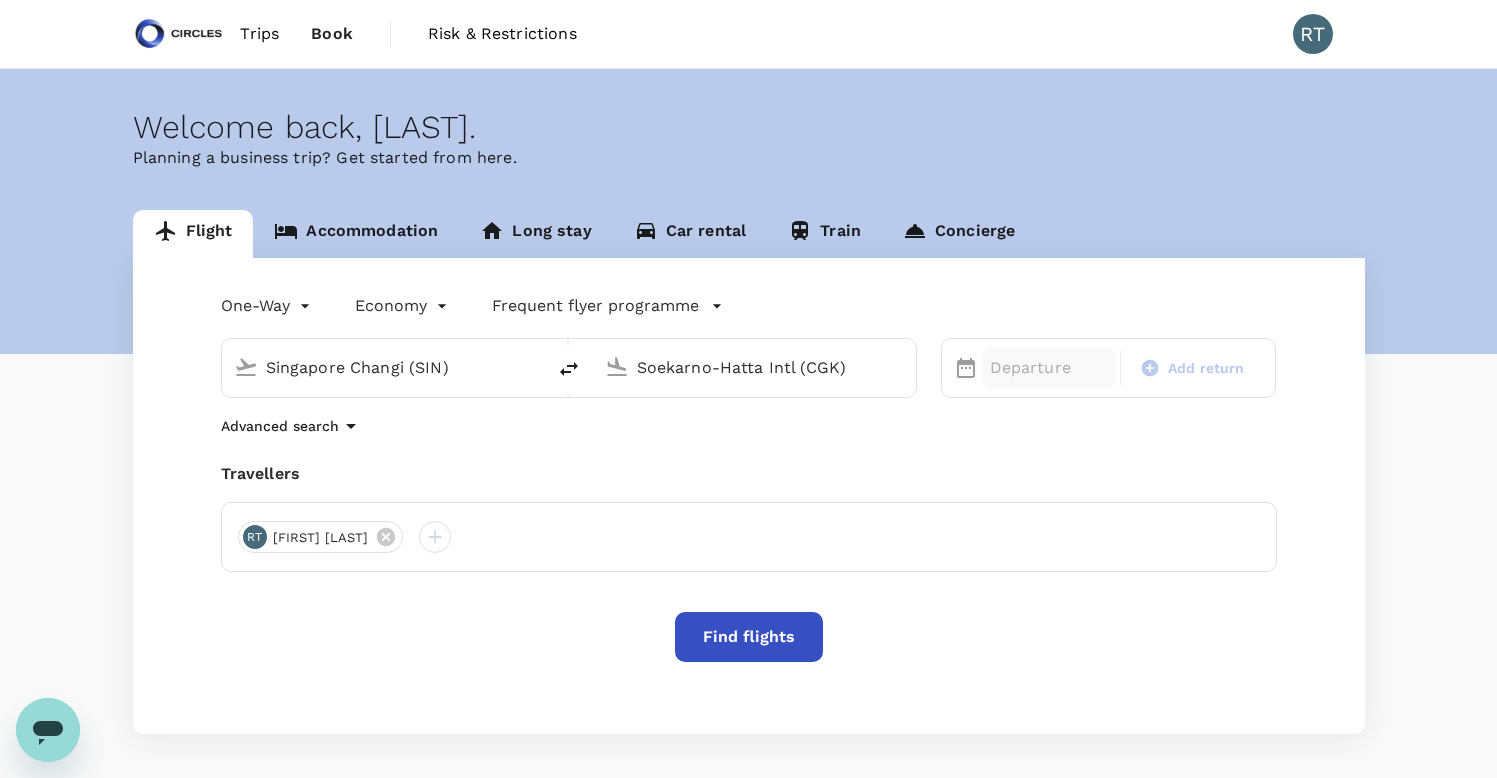 click on "Departure" at bounding box center (1049, 368) 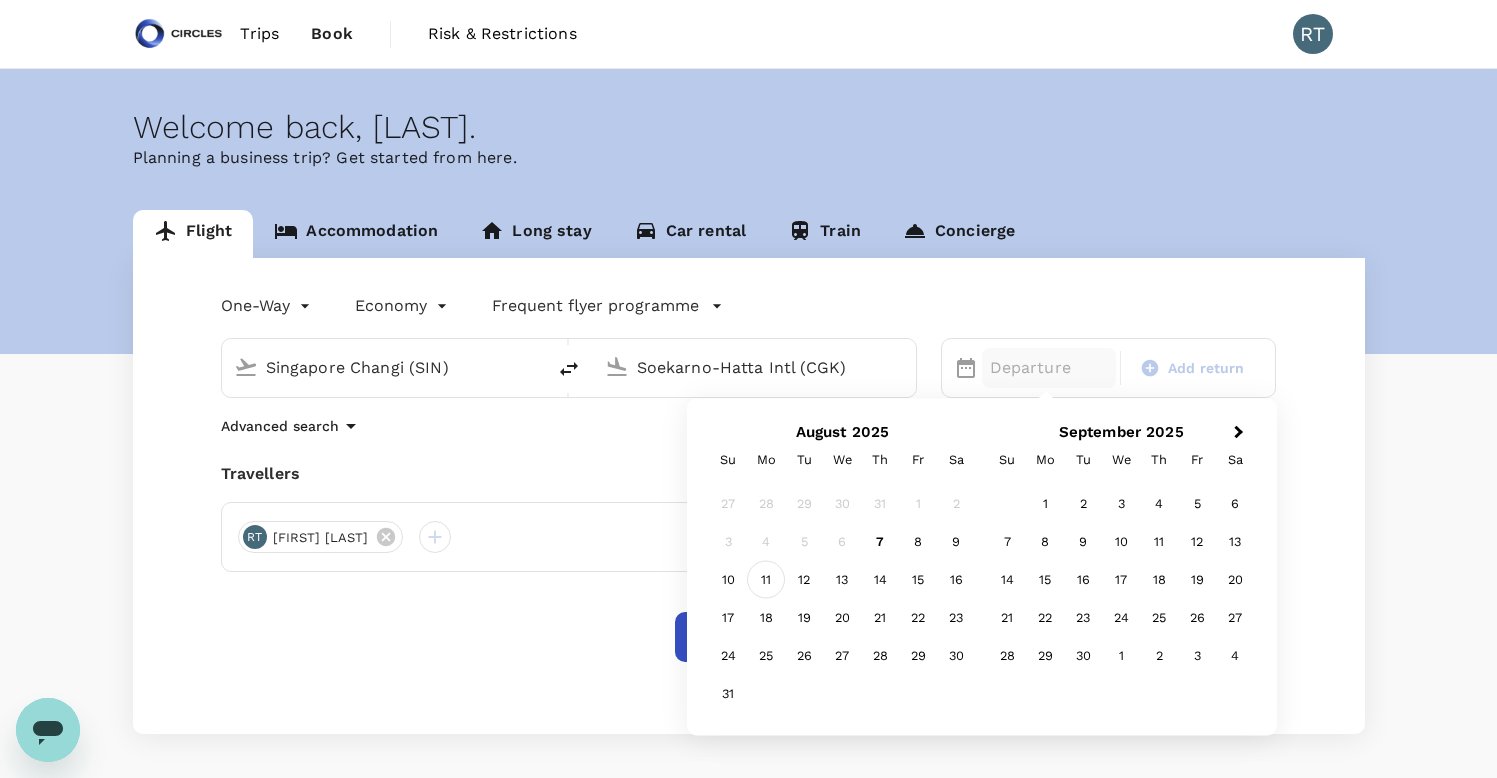 click on "11" at bounding box center (766, 580) 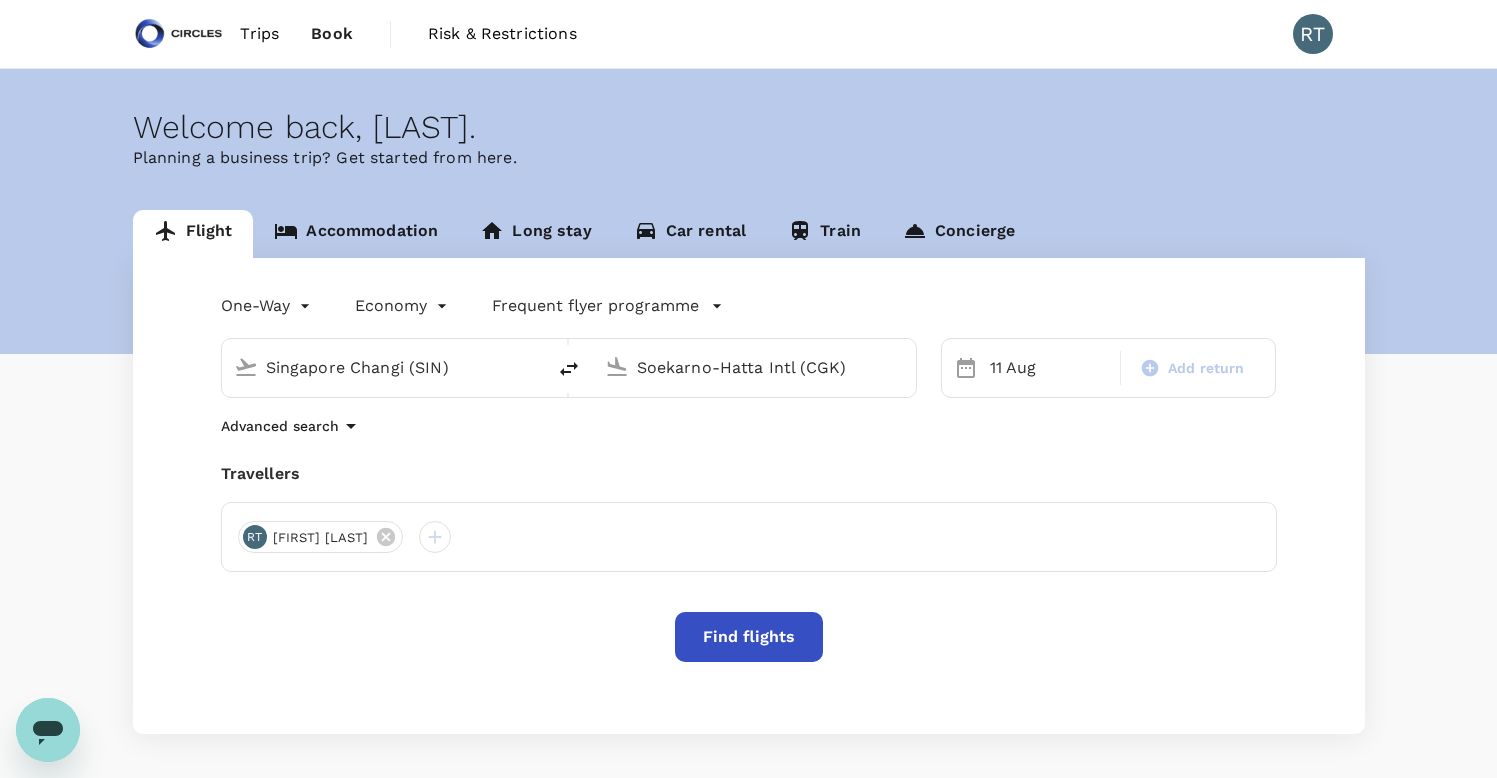 click on "Find flights" at bounding box center (749, 637) 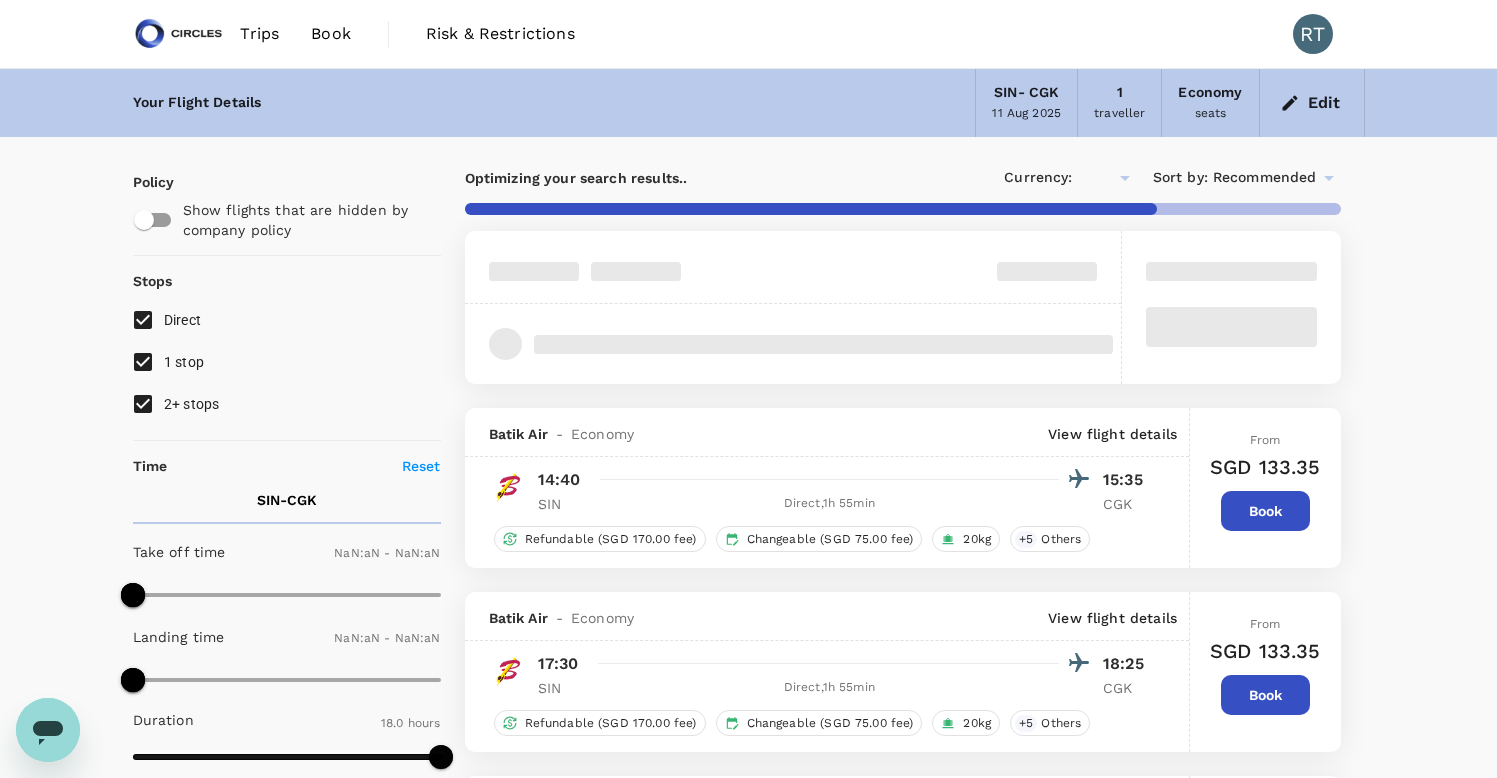type on "SGD" 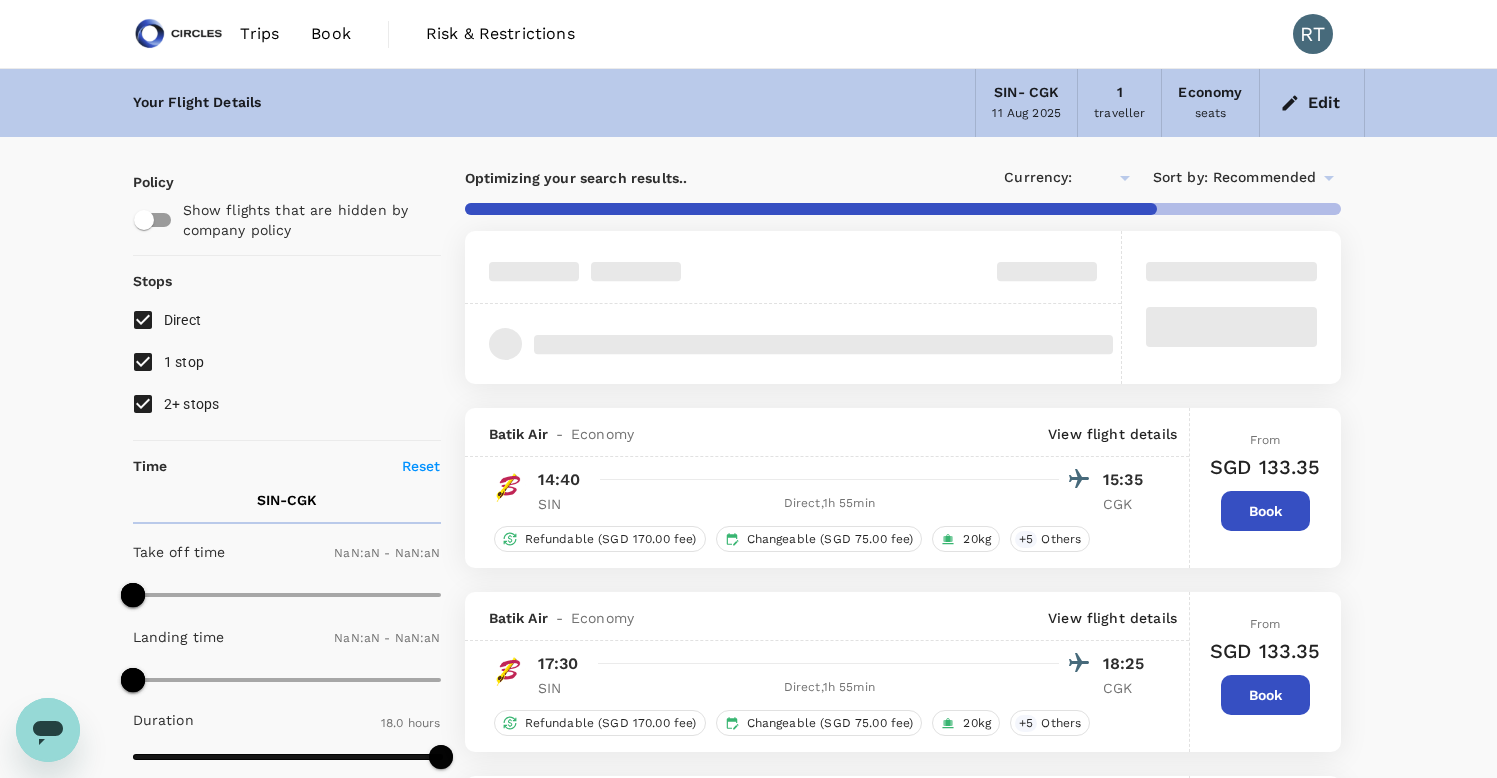 type on "1440" 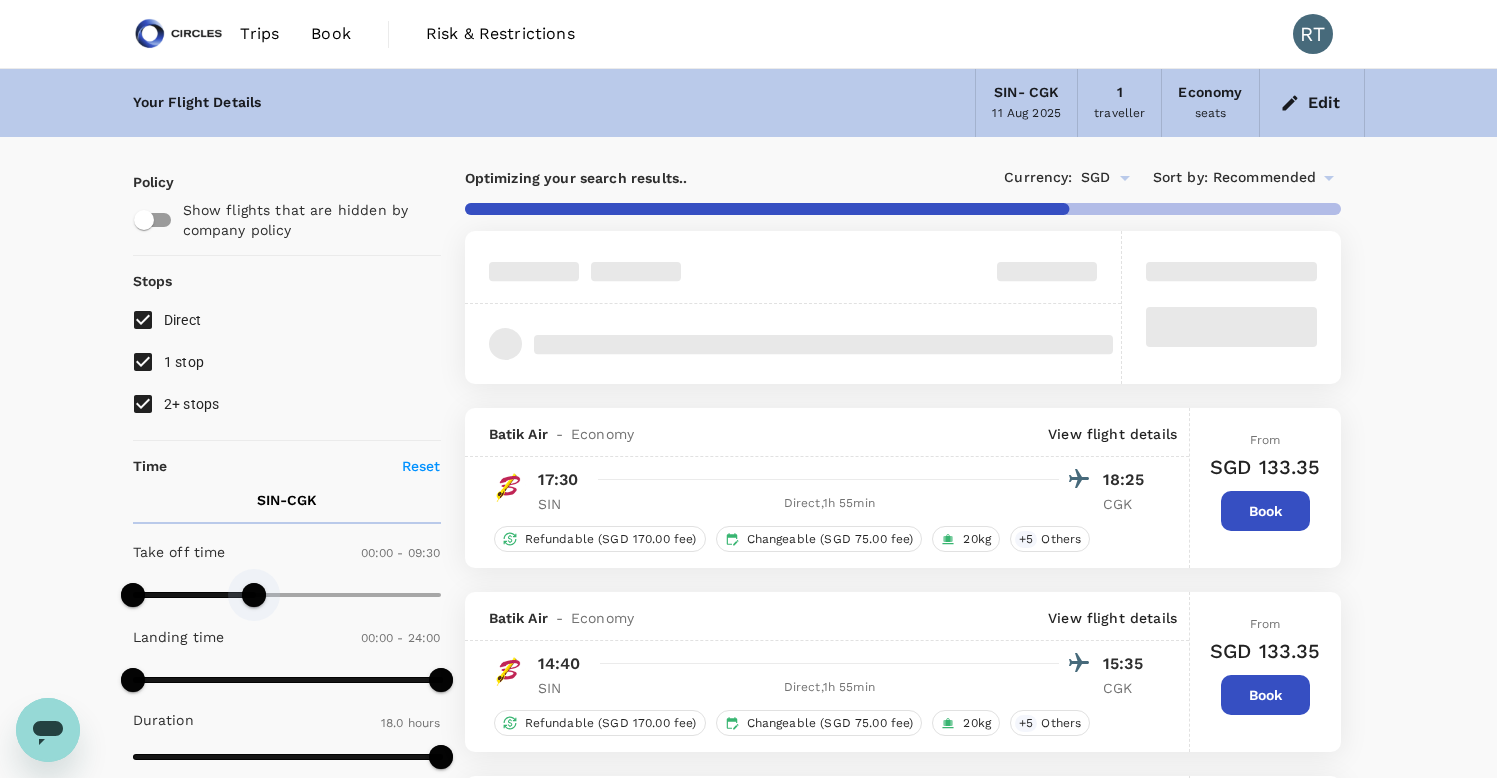 type on "600" 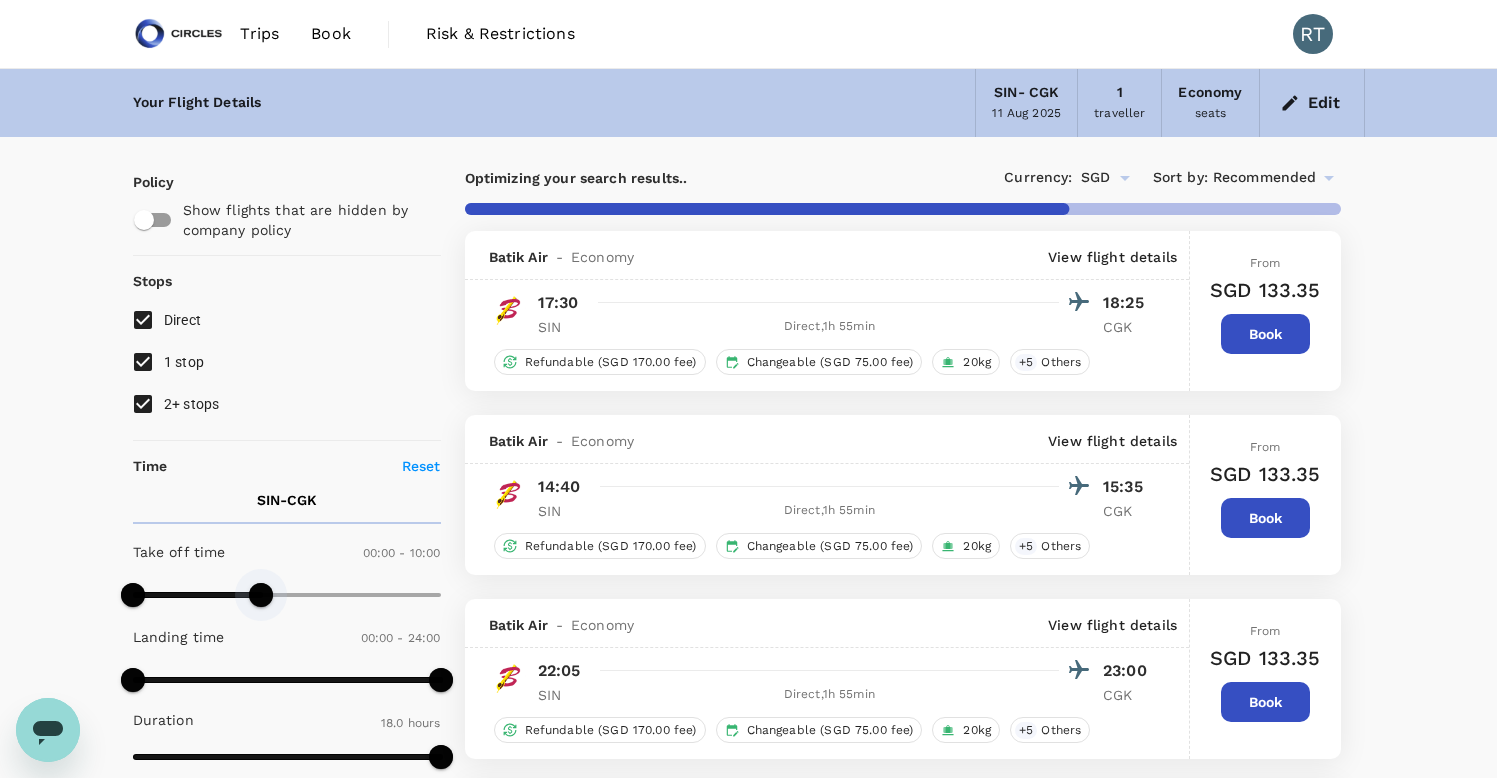 drag, startPoint x: 449, startPoint y: 596, endPoint x: 262, endPoint y: 596, distance: 187 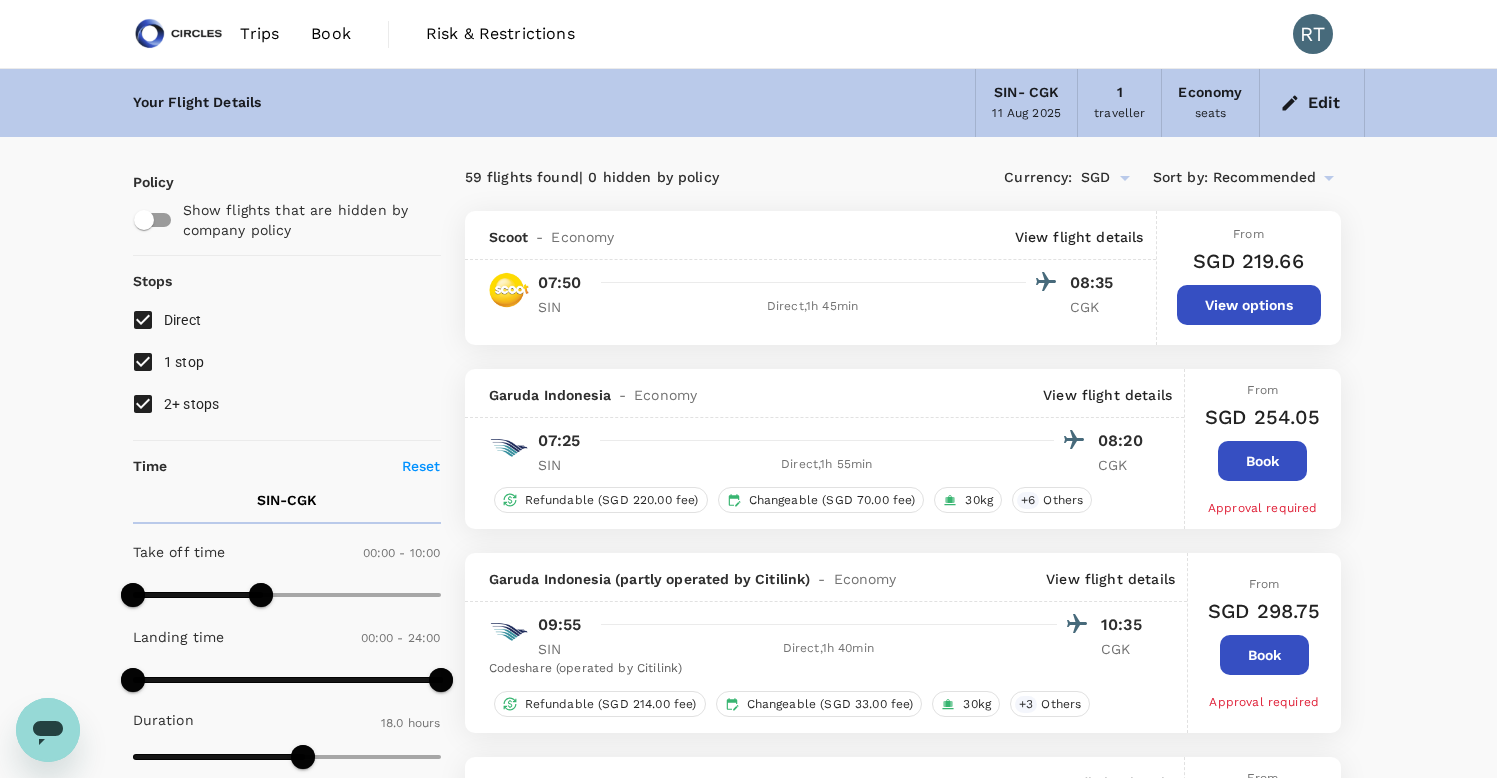 click on "View options" at bounding box center (1249, 305) 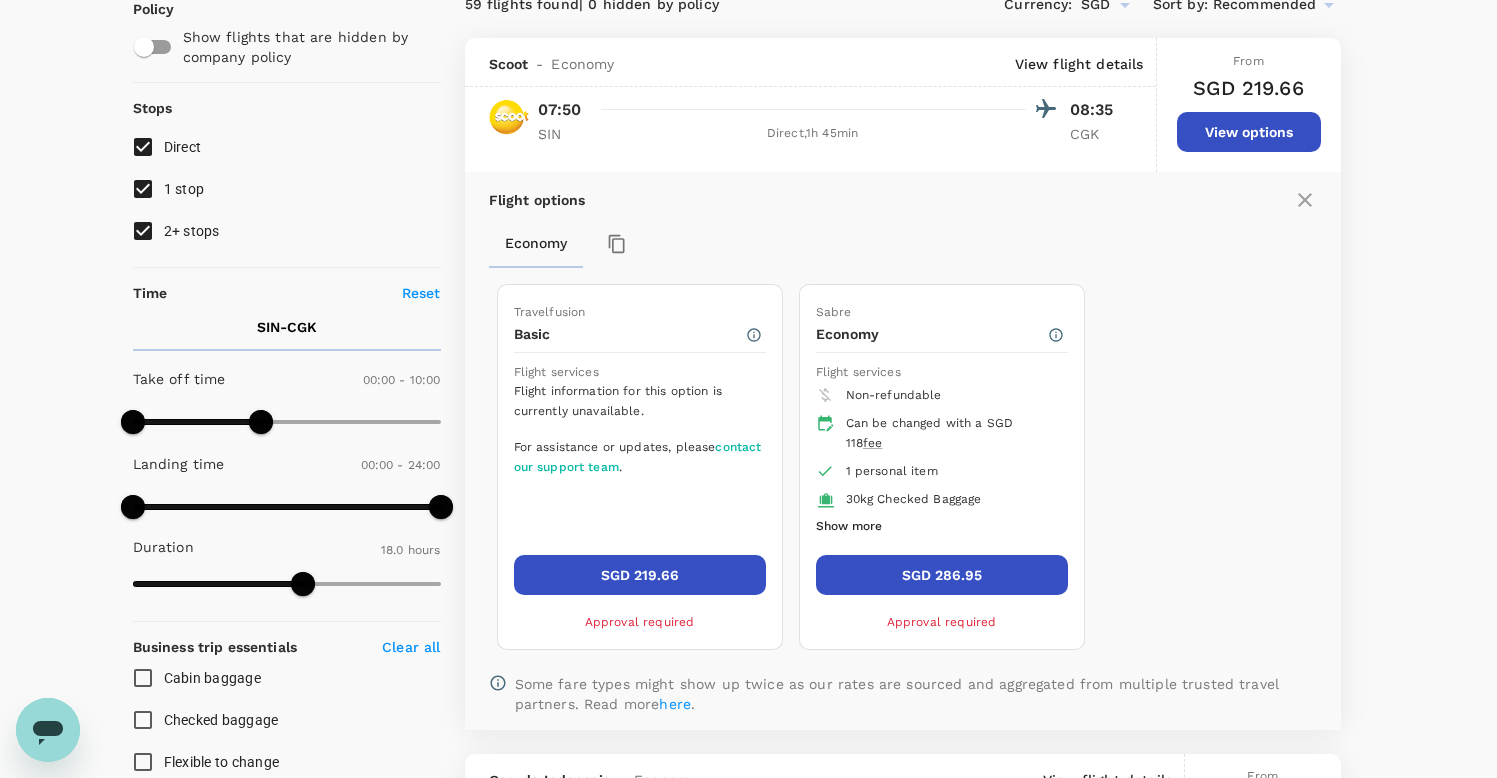 scroll, scrollTop: 211, scrollLeft: 0, axis: vertical 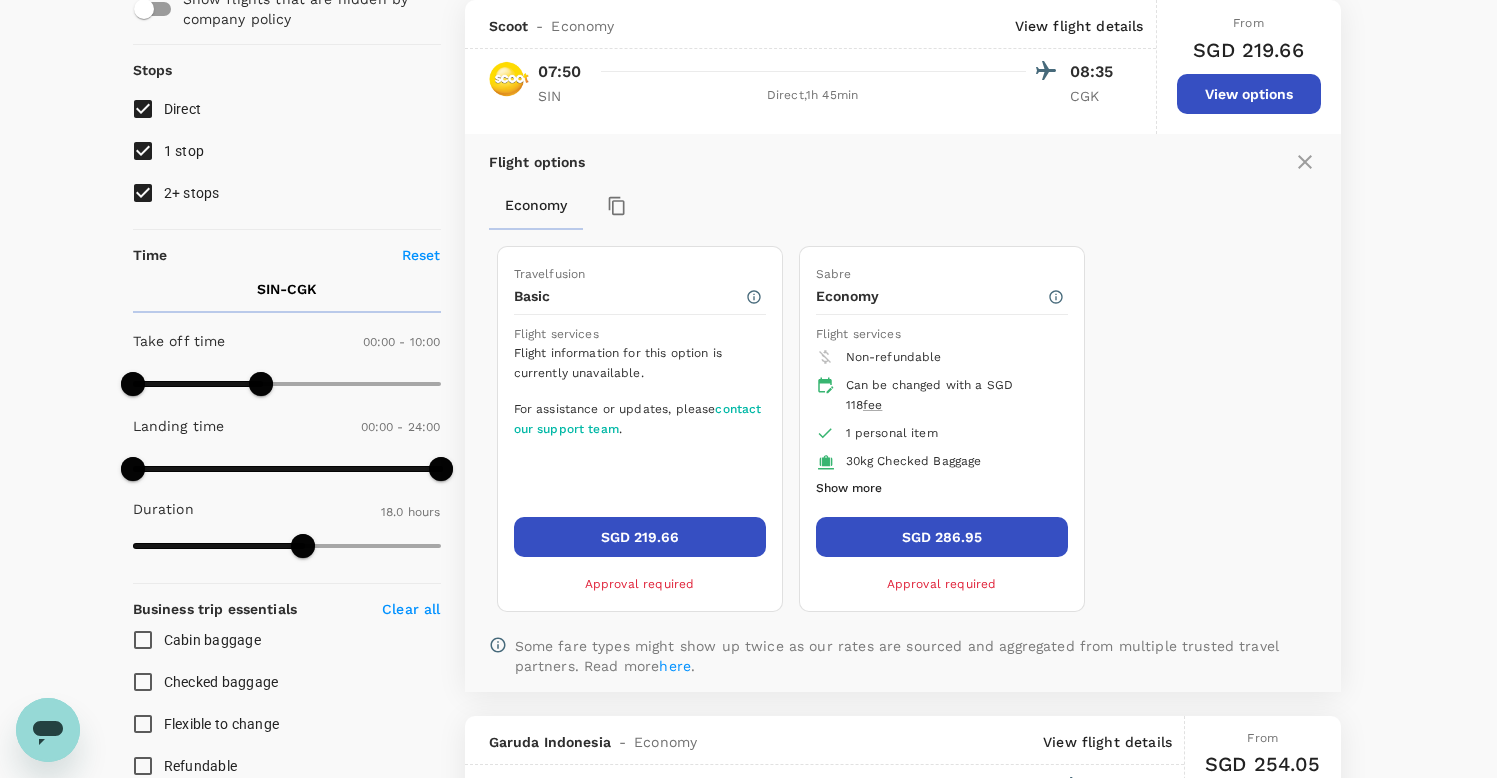 click on "SGD 219.66" at bounding box center (640, 537) 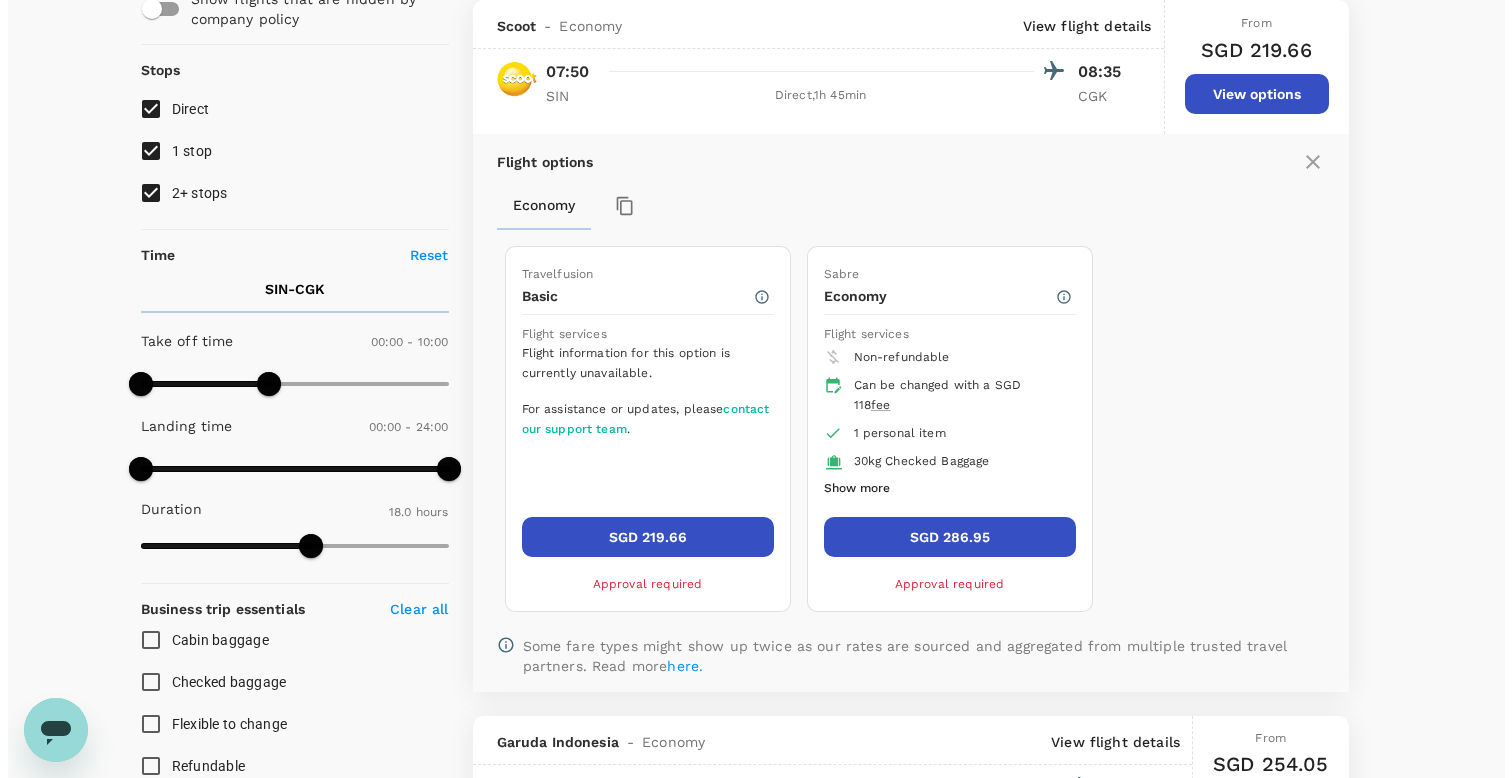scroll, scrollTop: 0, scrollLeft: 0, axis: both 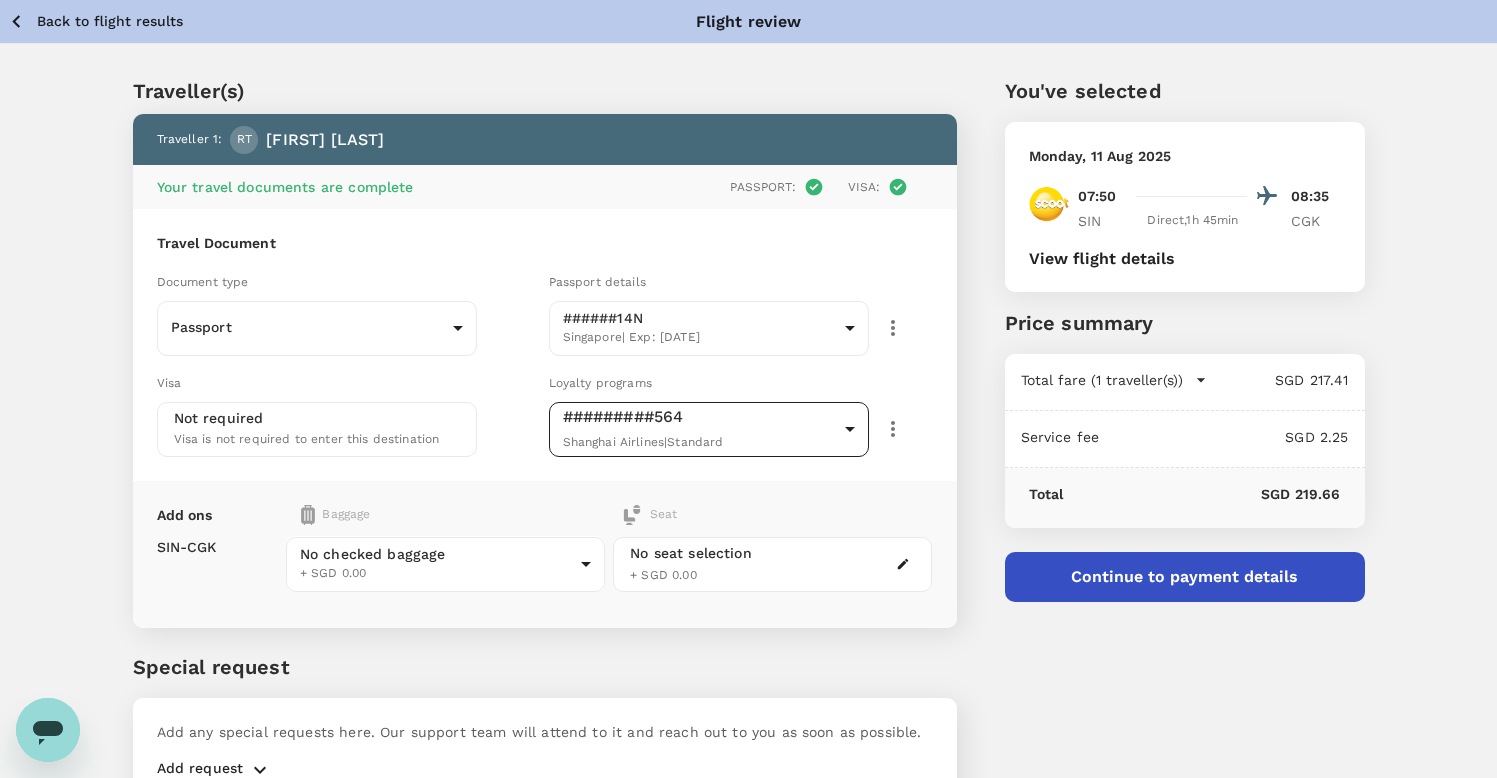 click on "Back to flight results Flight review Traveller(s) Traveller   1 : RT Rick   Ting Your travel documents are complete Passport : Visa : Travel Document Document type Passport Passport ​ Passport details ######14N Singapore  | Exp:   14 Jul 2032 c3263a02-688e-4900-ad49-43fd70105281 ​ Visa Not required Visa is not required to enter this destination Loyalty programs #########564 Shanghai Airlines |  Standard 2c0886ad-d9d4-4cea-a59a-8111a77f932d ​ Add ons Baggage Seat SIN  -  CGK No checked baggage + SGD 0.00 ​ No seat selection + SGD 0.00 Special request Add any special requests here. Our support team will attend to it and reach out to you as soon as possible. Add request You've selected Monday, 11 Aug 2025 07:50 08:35 SIN Direct ,  1h 45min CGK View flight details Price summary Total fare (1 traveller(s)) SGD 217.41 Air fare SGD 217.41 Baggage fee SGD 0.00 Seat fee SGD 0.00 Service fee SGD 2.25 Total SGD 219.66 Continue to payment details Version 3.49.0 Privacy Policy Terms of Use Help Centre View details" at bounding box center (748, 442) 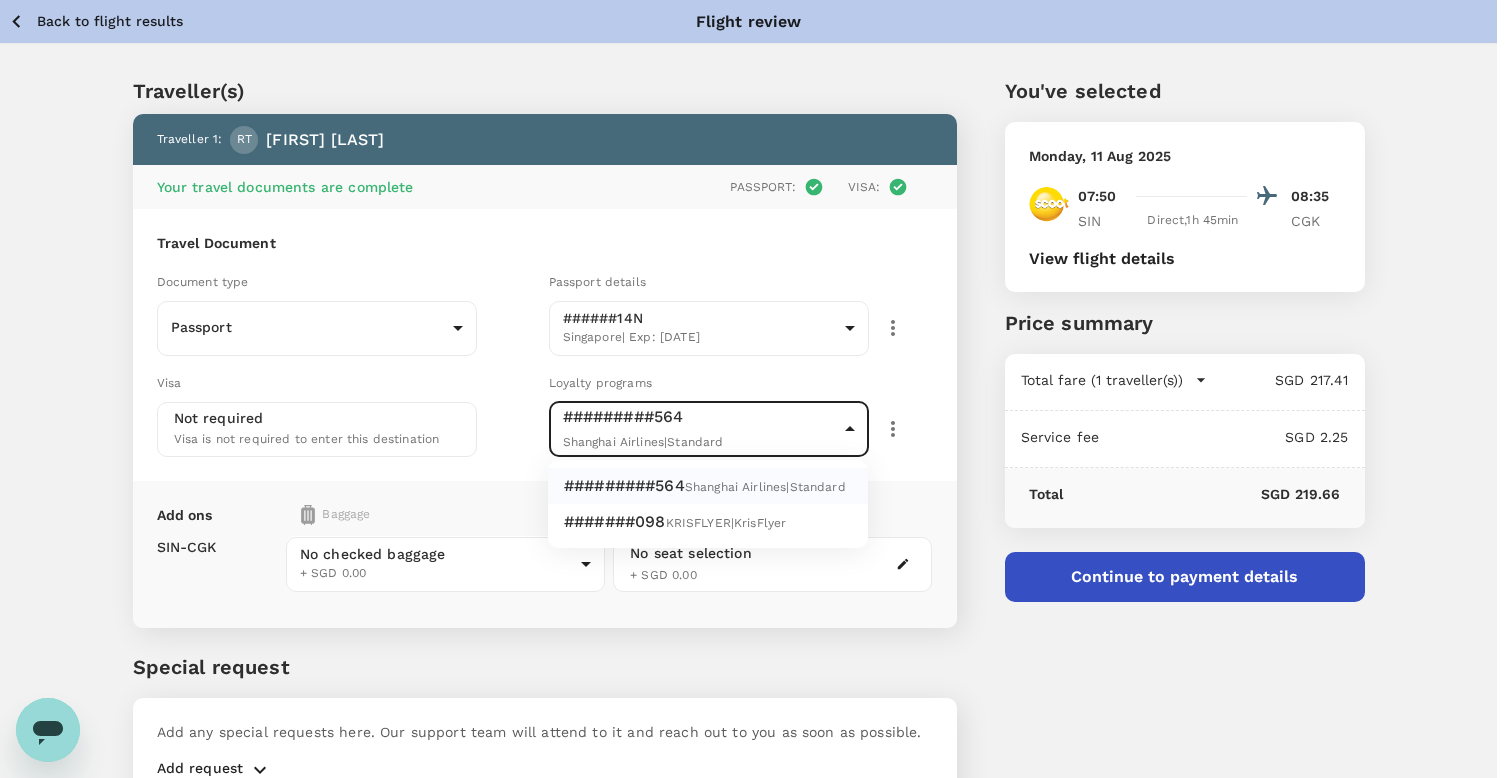 click on "KRISFLYER |  KrisFlyer" at bounding box center [726, 523] 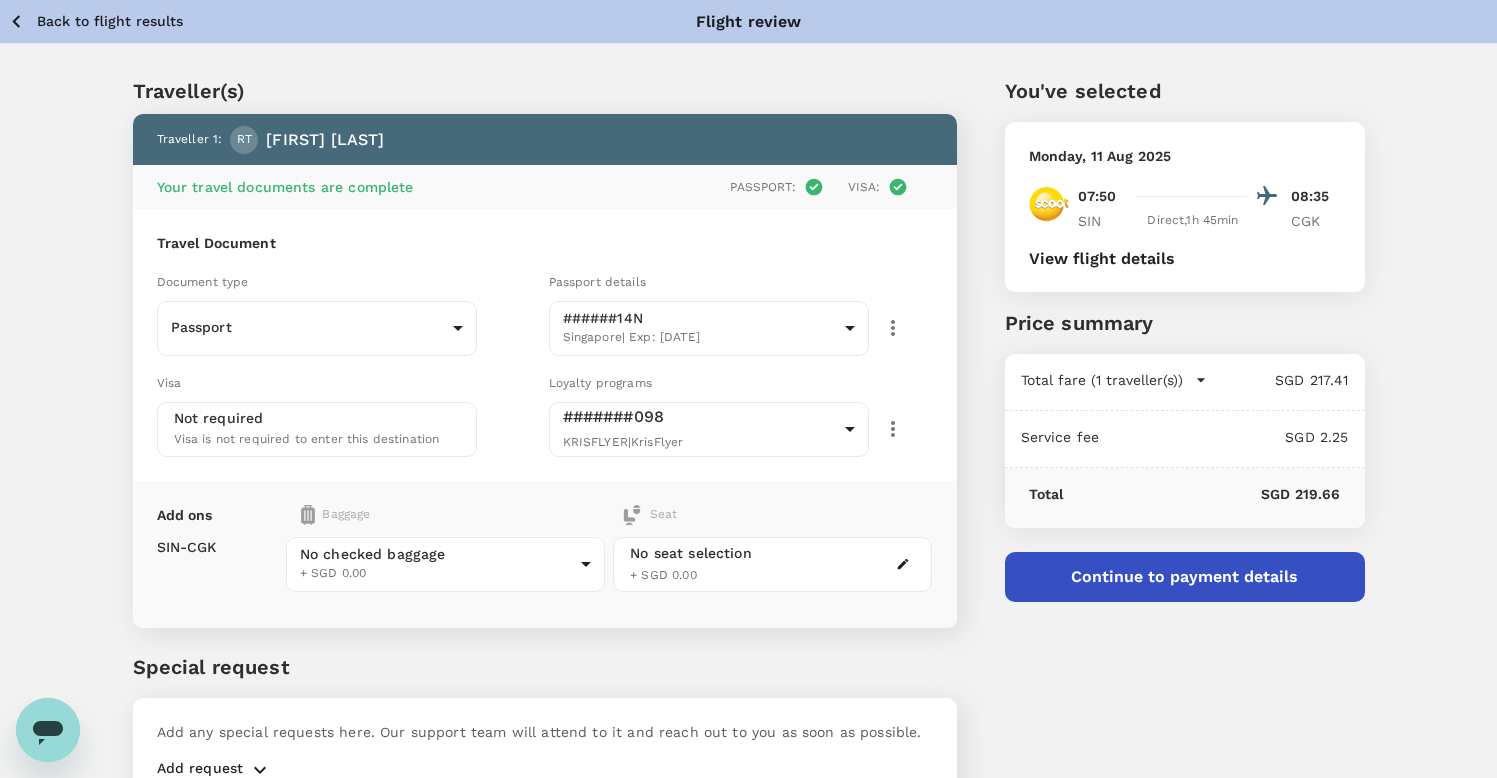 click on "You've selected Monday, 11 Aug 2025 07:50 08:35 SIN Direct ,  1h 45min CGK View flight details Price summary Total fare (1 traveller(s)) SGD 217.41 Air fare SGD 217.41 Baggage fee SGD 0.00 Seat fee SGD 0.00 Service fee SGD 2.25 Total SGD 219.66 Continue to payment details" at bounding box center [1161, 429] 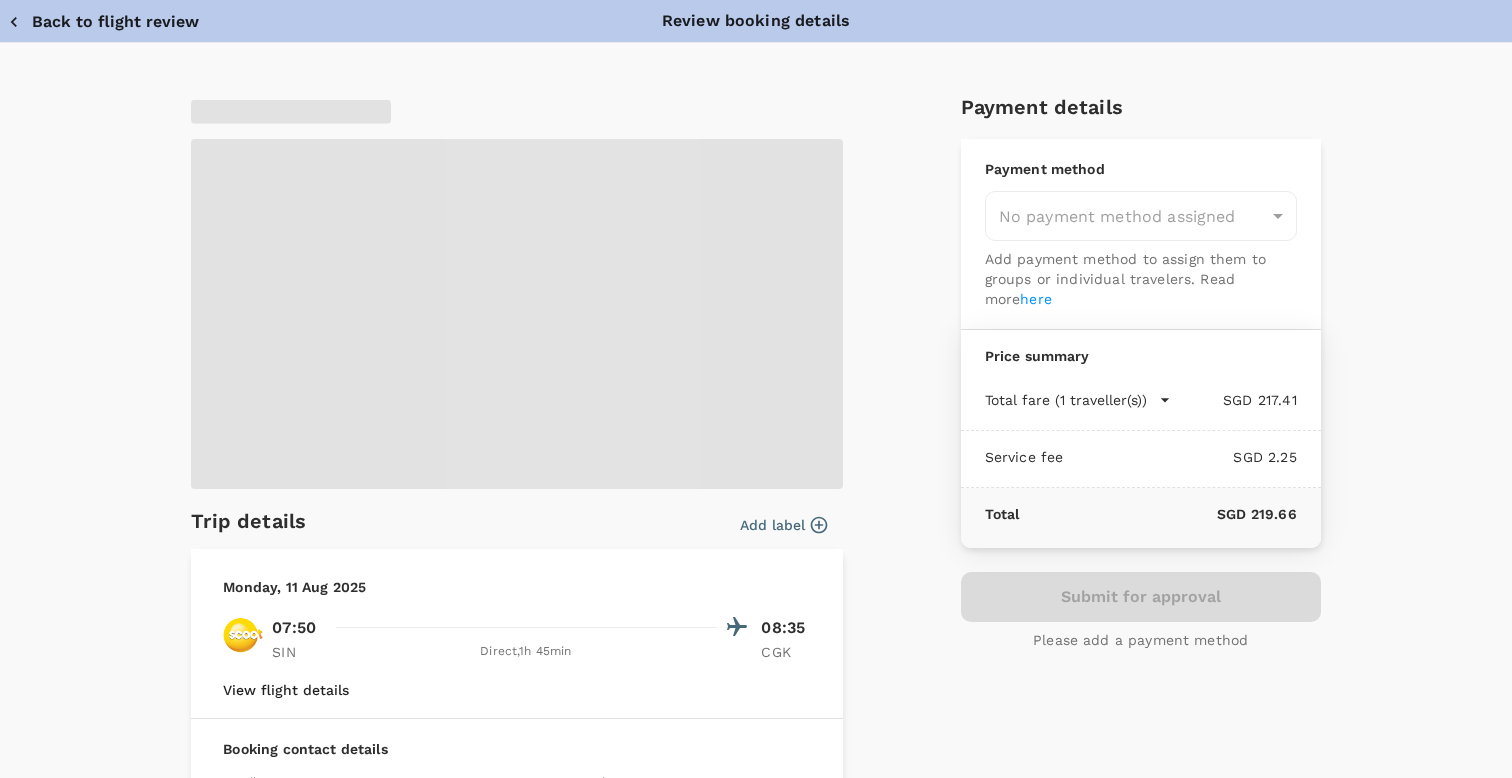 type on "9cb7bd09-647a-4334-94d9-122ca4480a85" 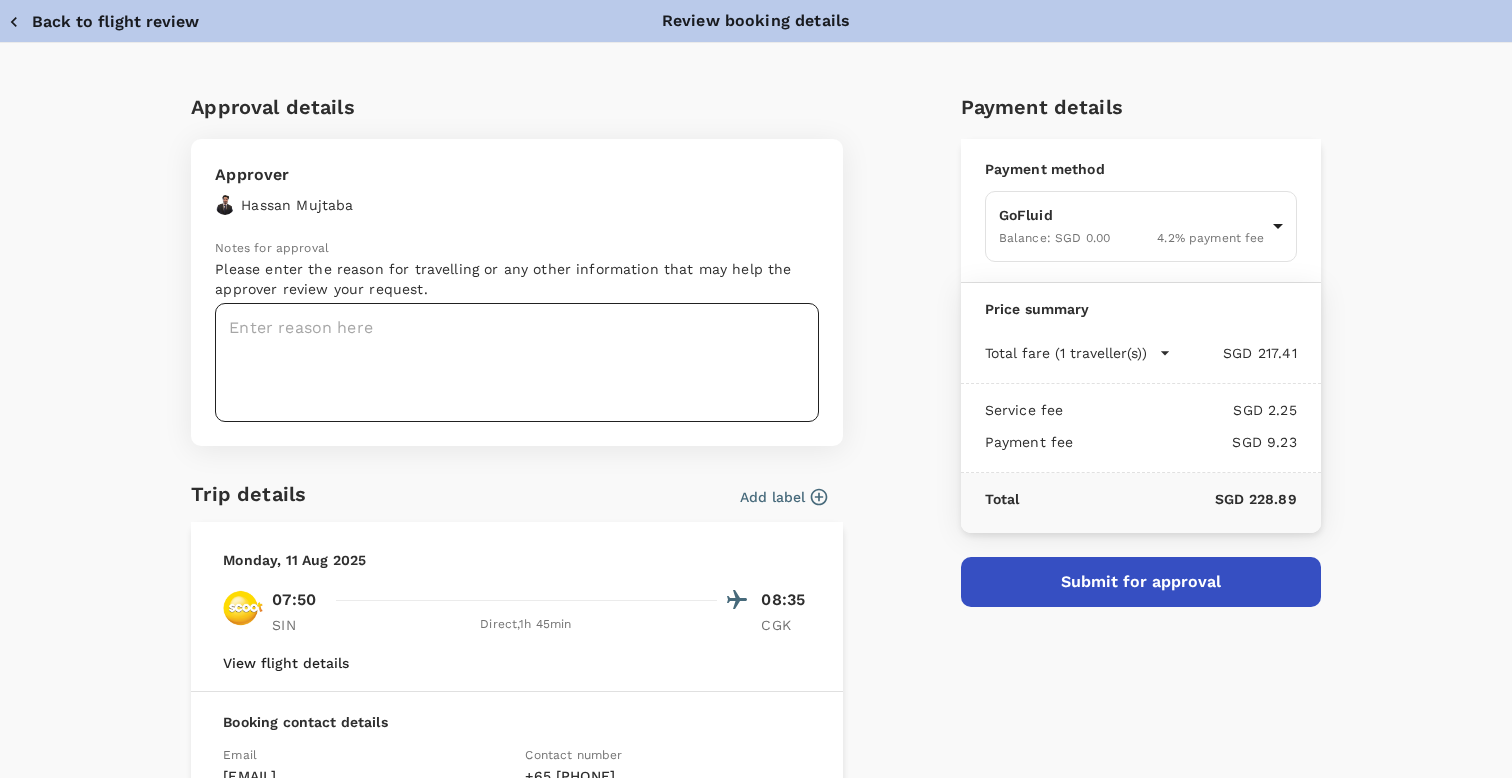 click at bounding box center [517, 362] 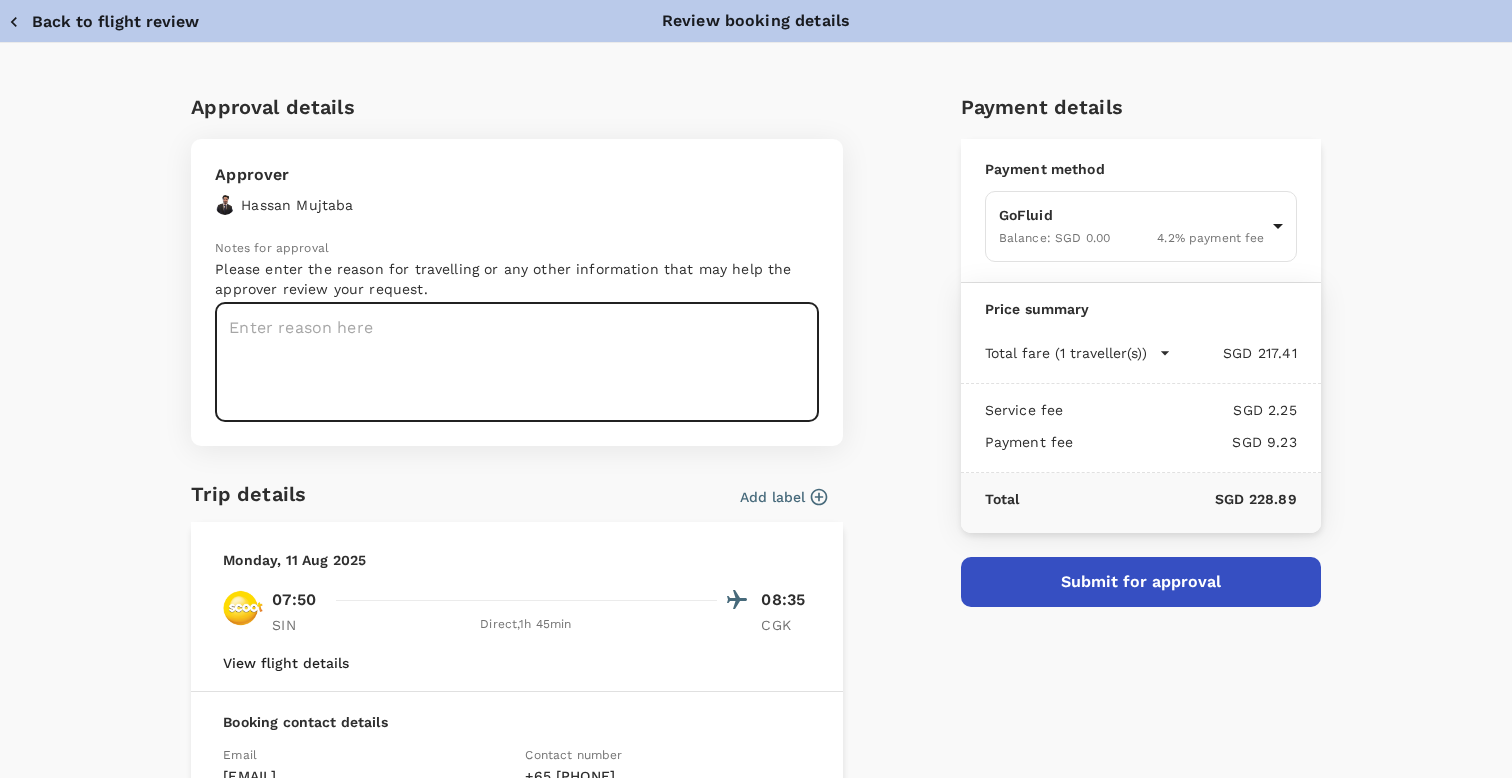 type on "R" 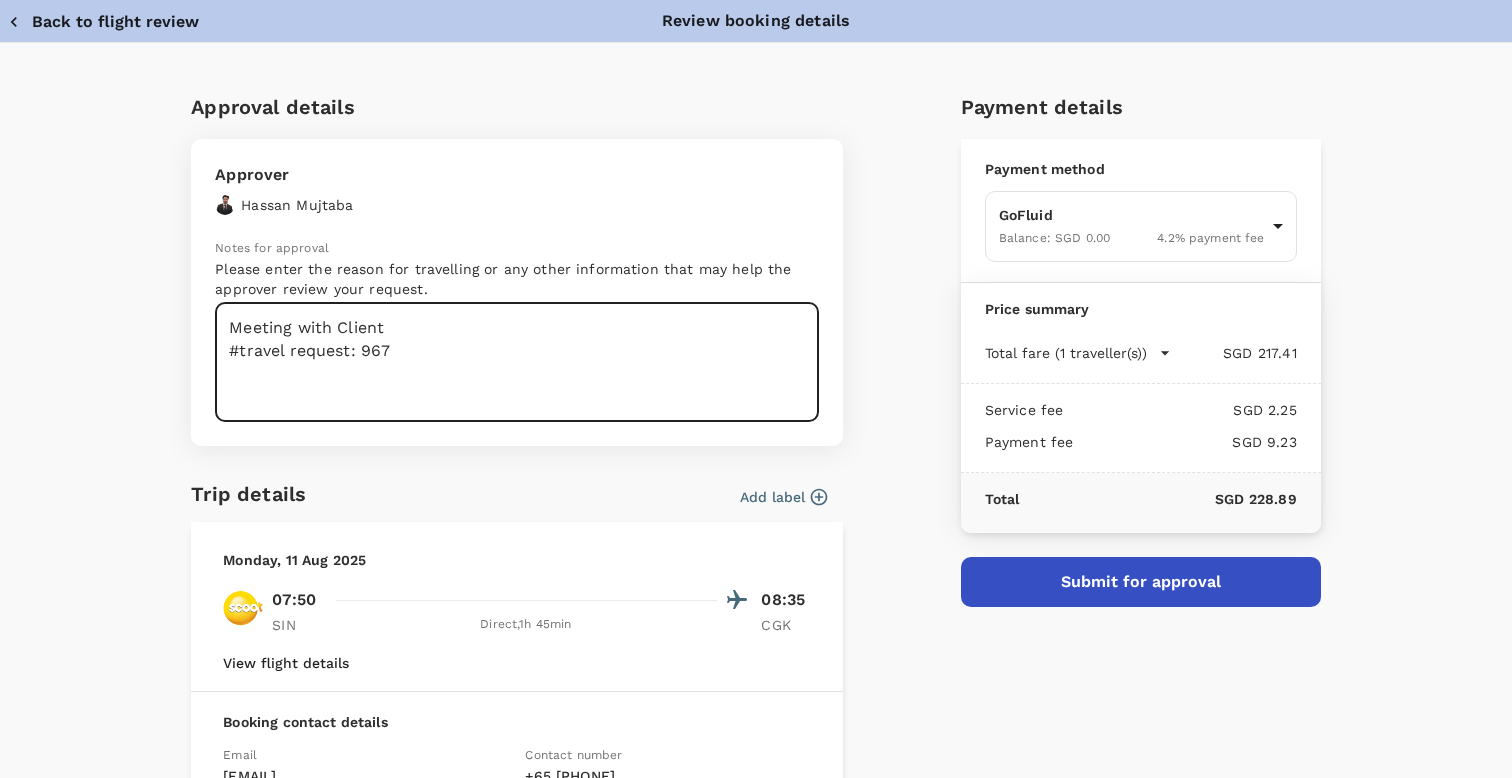 type on "Meeting with Client
#travel request: 967" 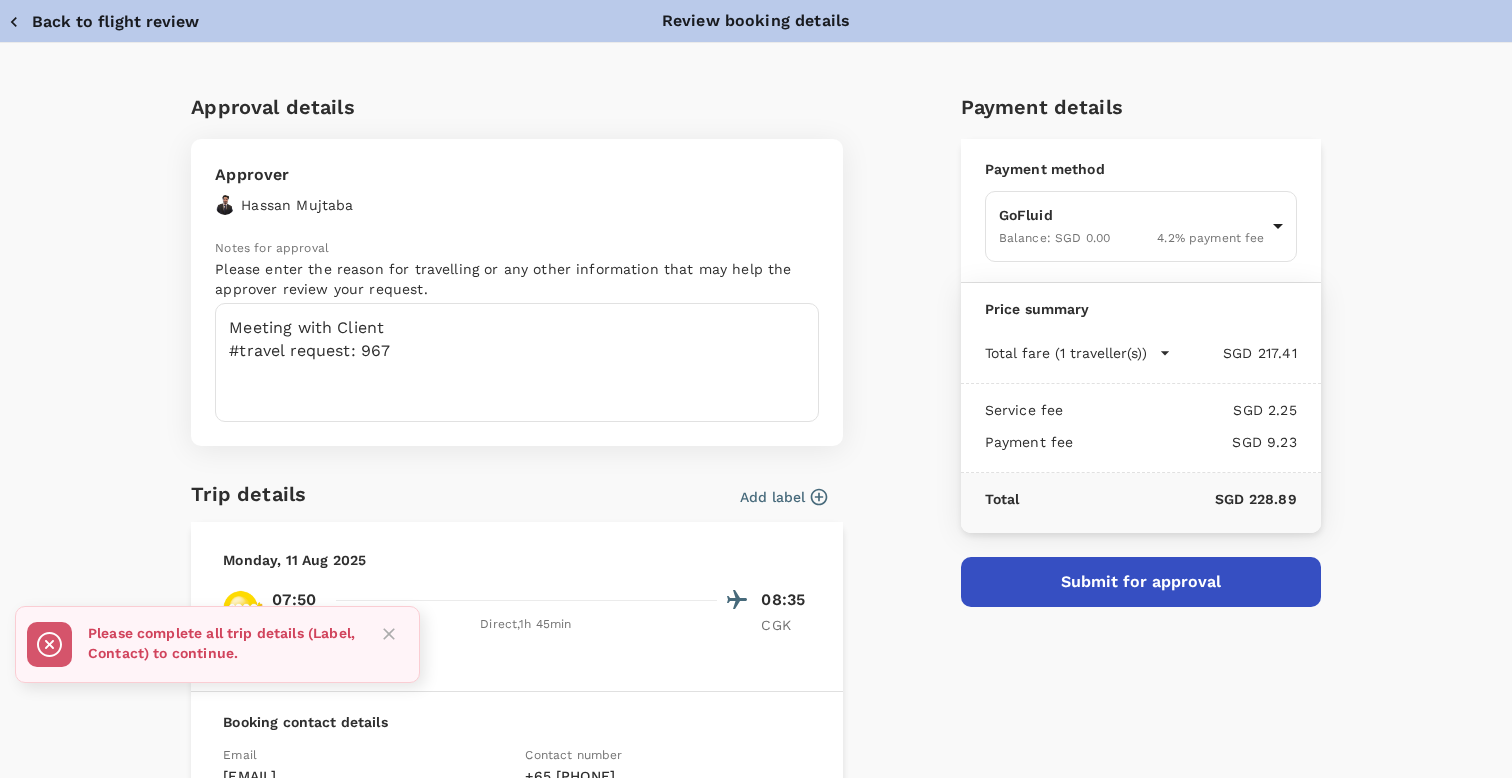 click on "Monday, 11 Aug 2025 07:50 08:35 SIN Direct ,  1h 45min CGK View flight details" at bounding box center [517, 607] 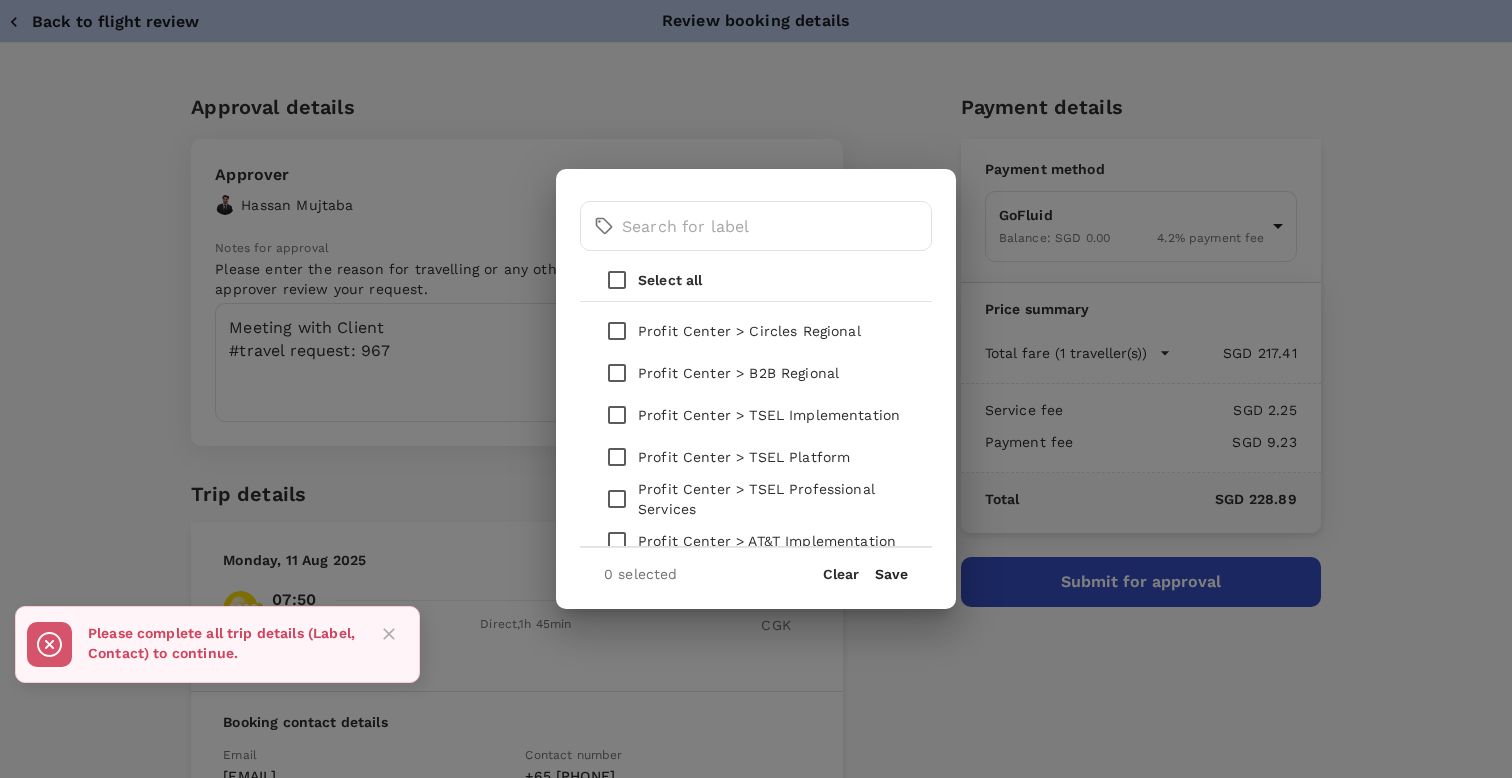 click at bounding box center [617, 415] 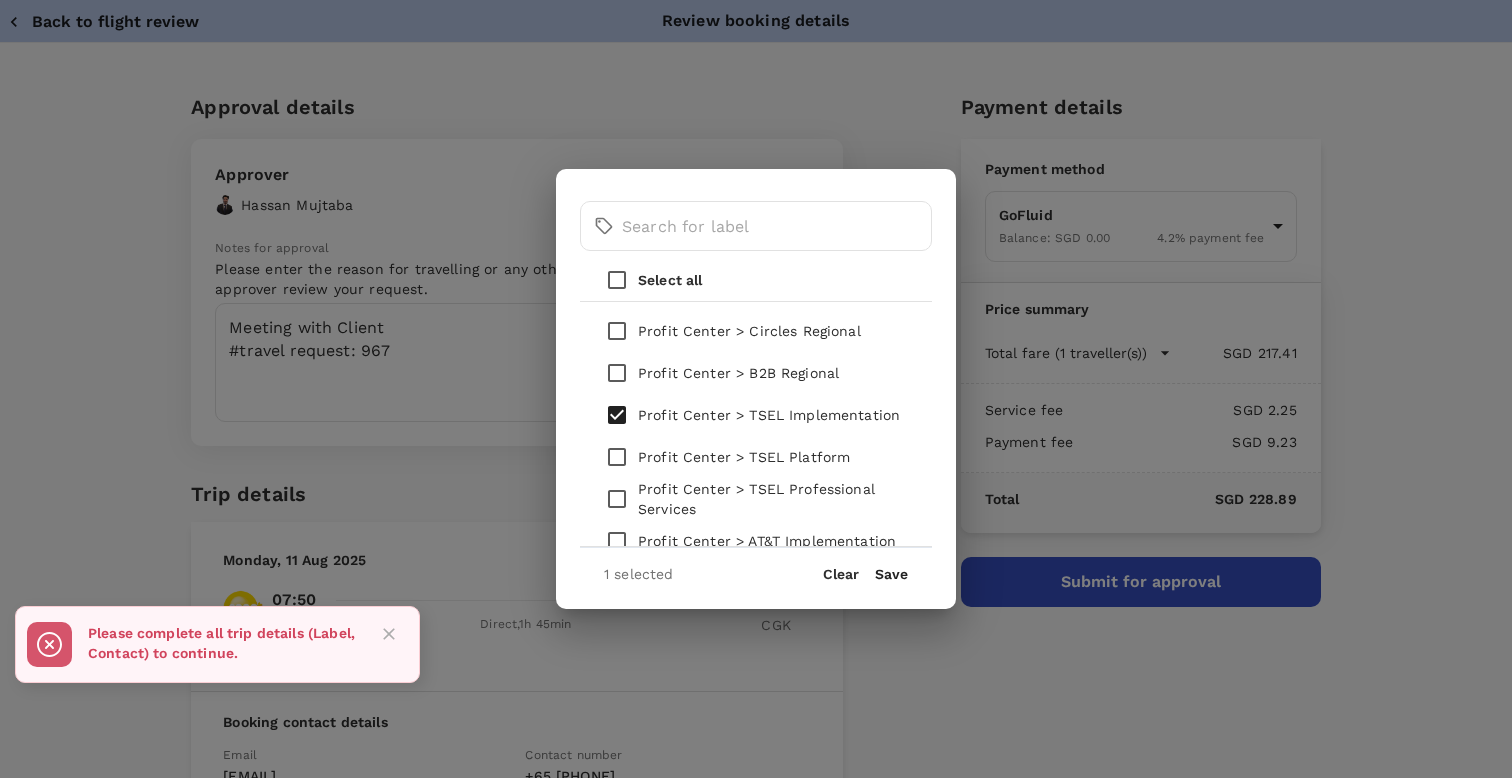 click on "Save" at bounding box center (891, 574) 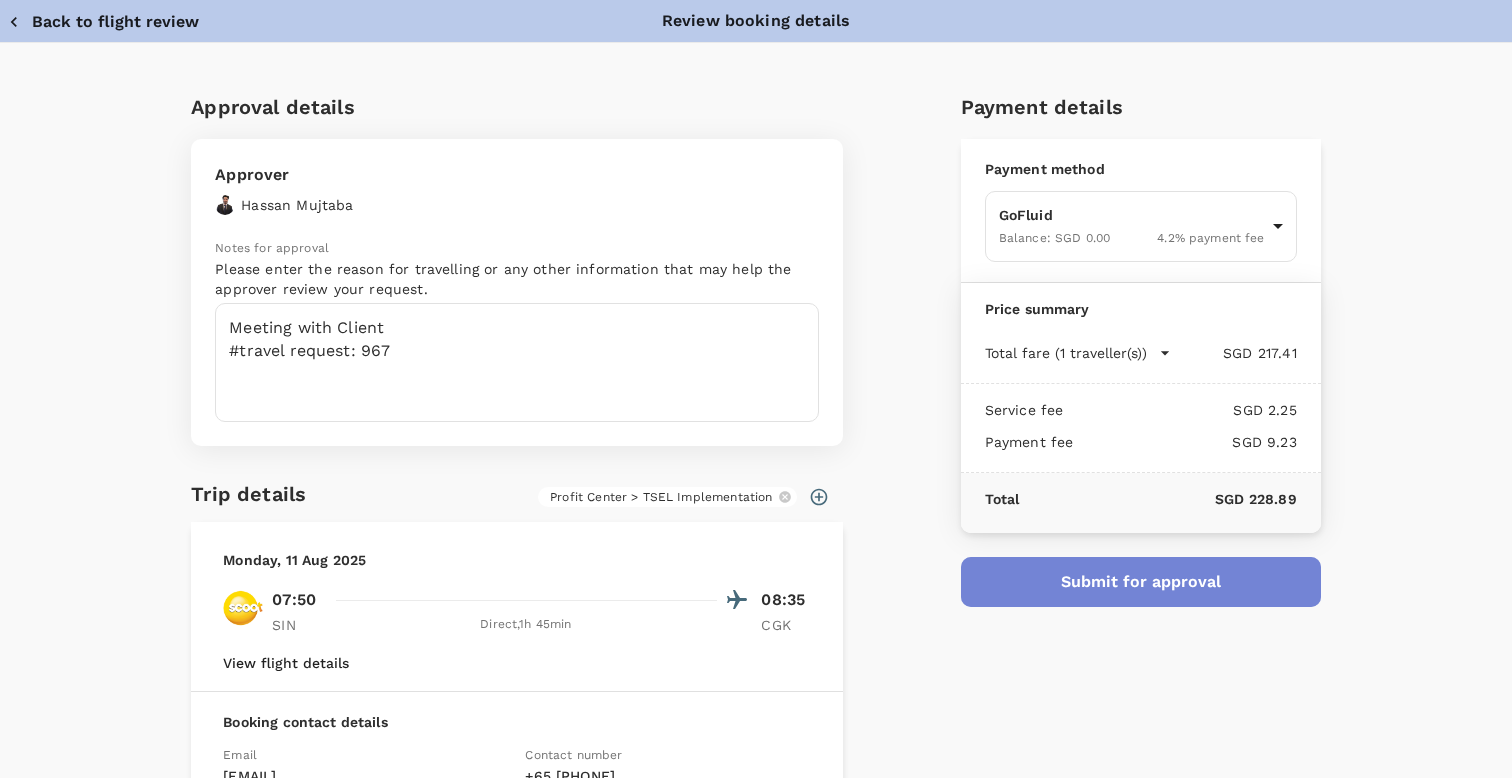 click on "Submit for approval" at bounding box center (1141, 582) 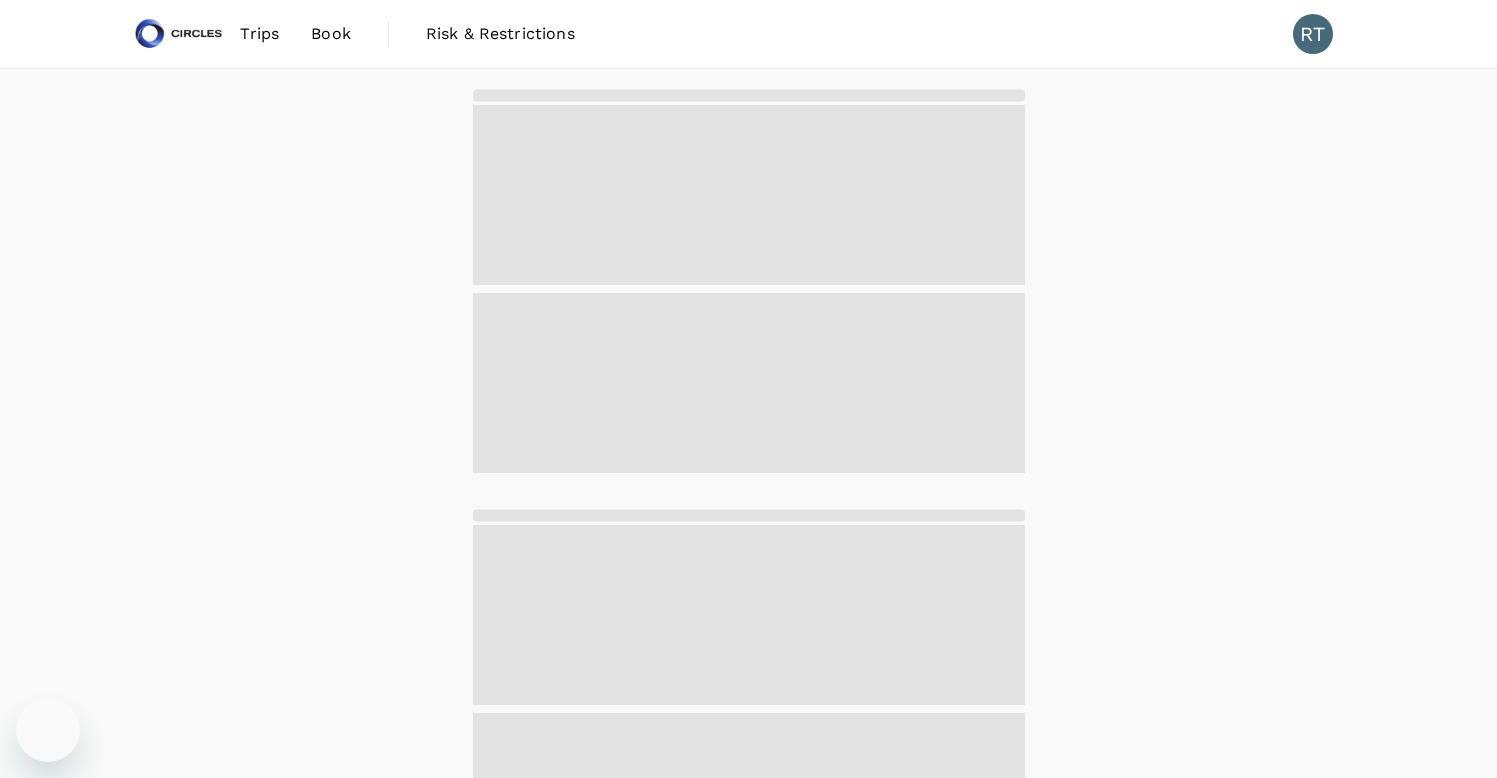scroll, scrollTop: 0, scrollLeft: 0, axis: both 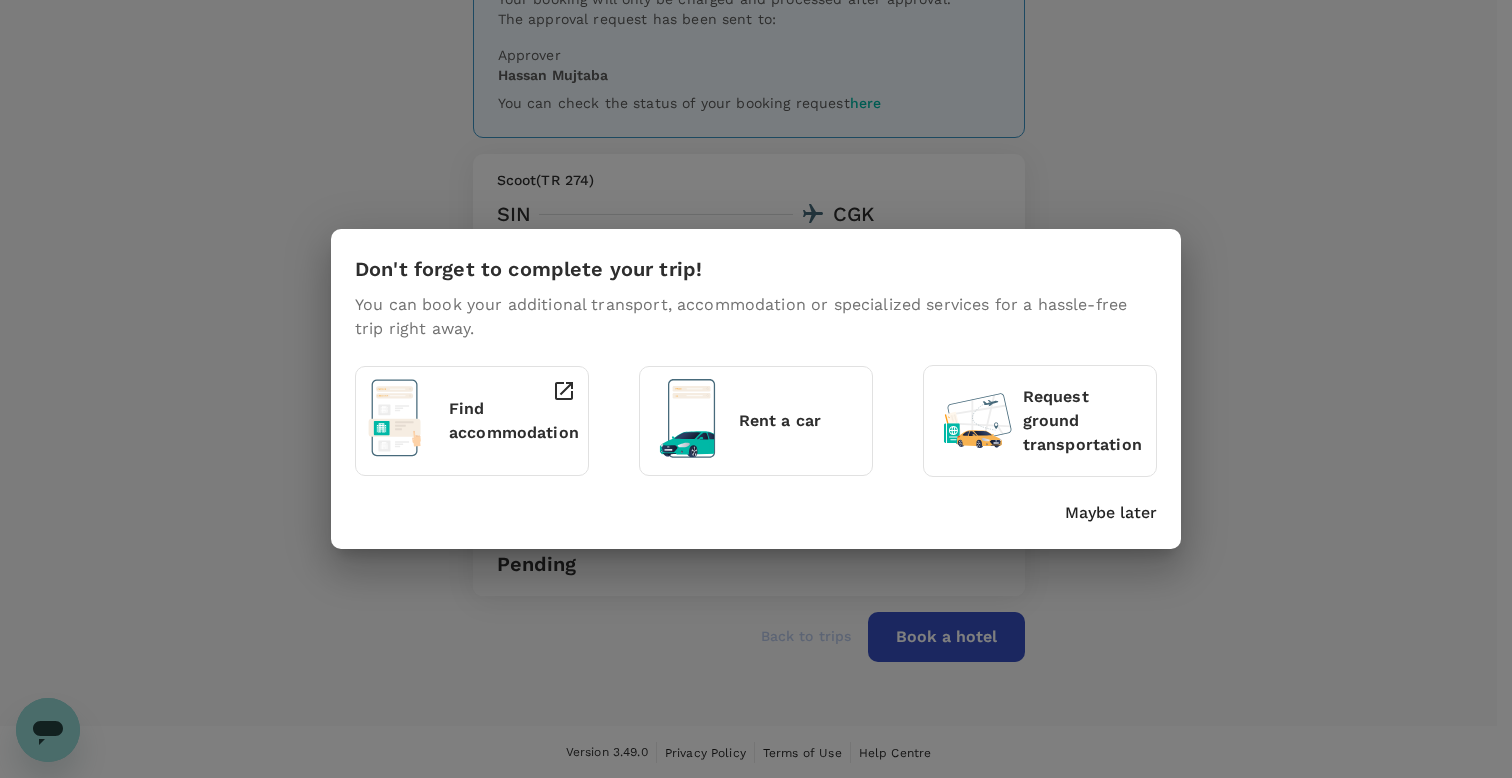 click on "Don't forget to complete your trip! You can book your additional transport, accommodation or specialized services for a hassle-free trip right away. Find accommodation Rent a car Request ground transportation Maybe later" at bounding box center [756, 389] 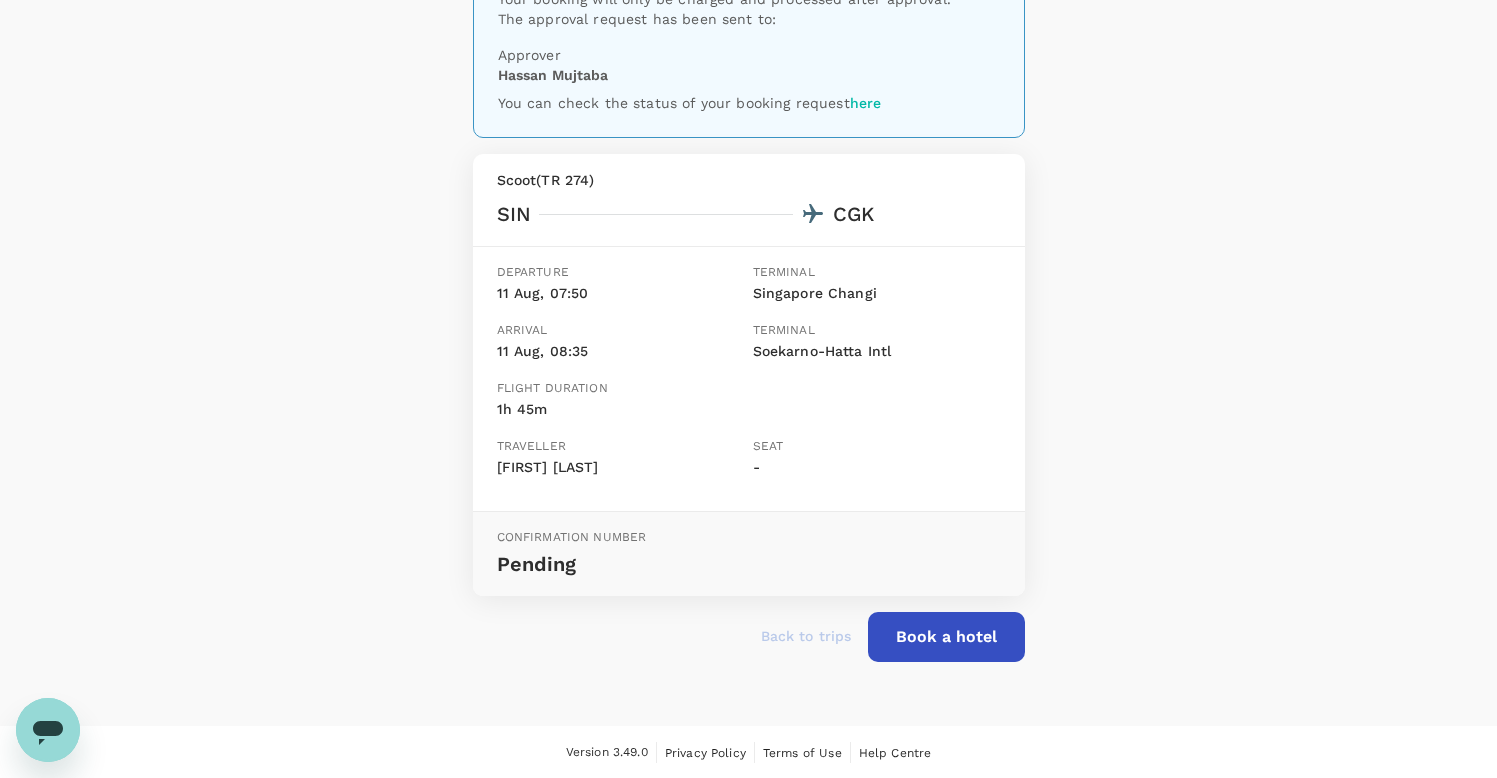 click on "Book a hotel" at bounding box center (946, 637) 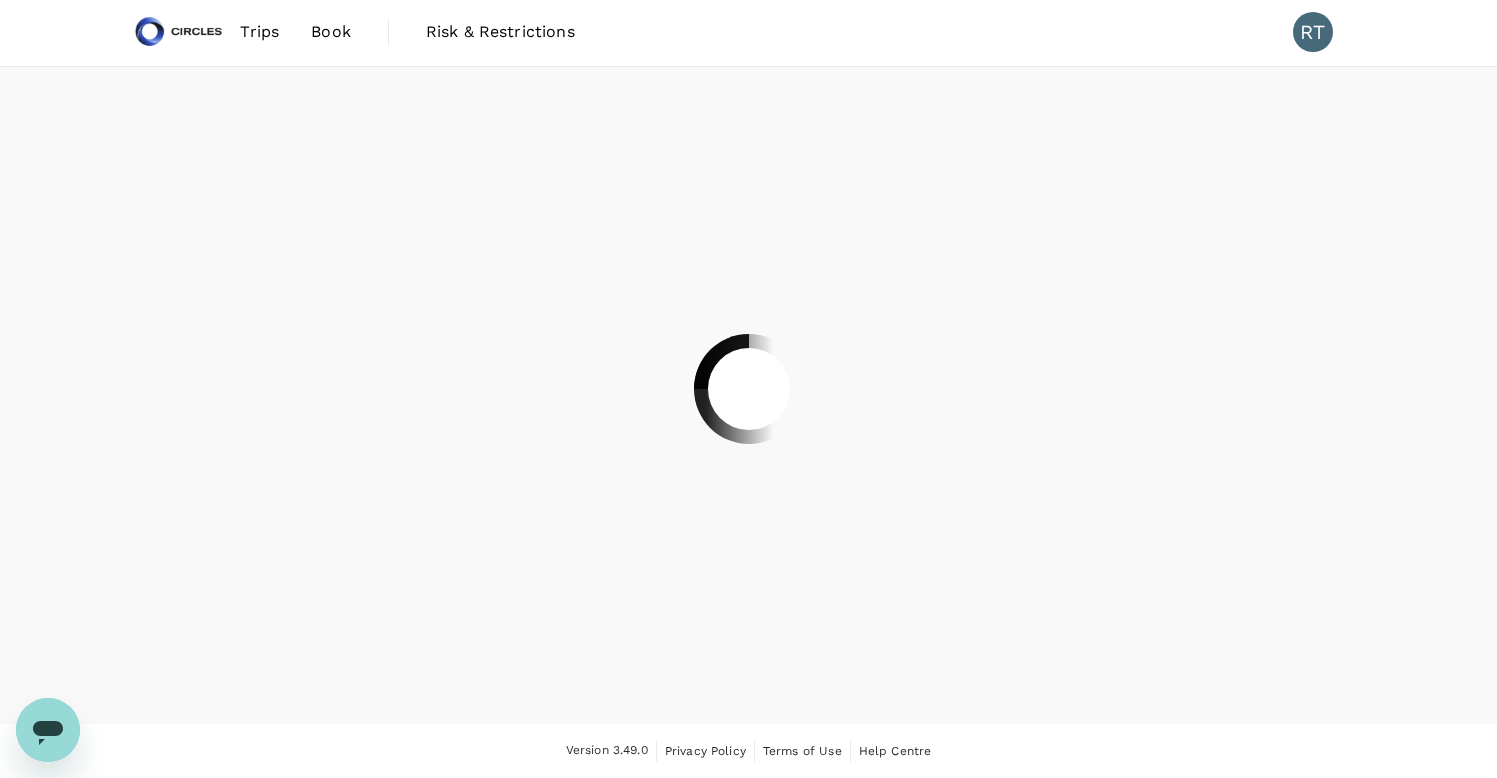 scroll, scrollTop: 0, scrollLeft: 0, axis: both 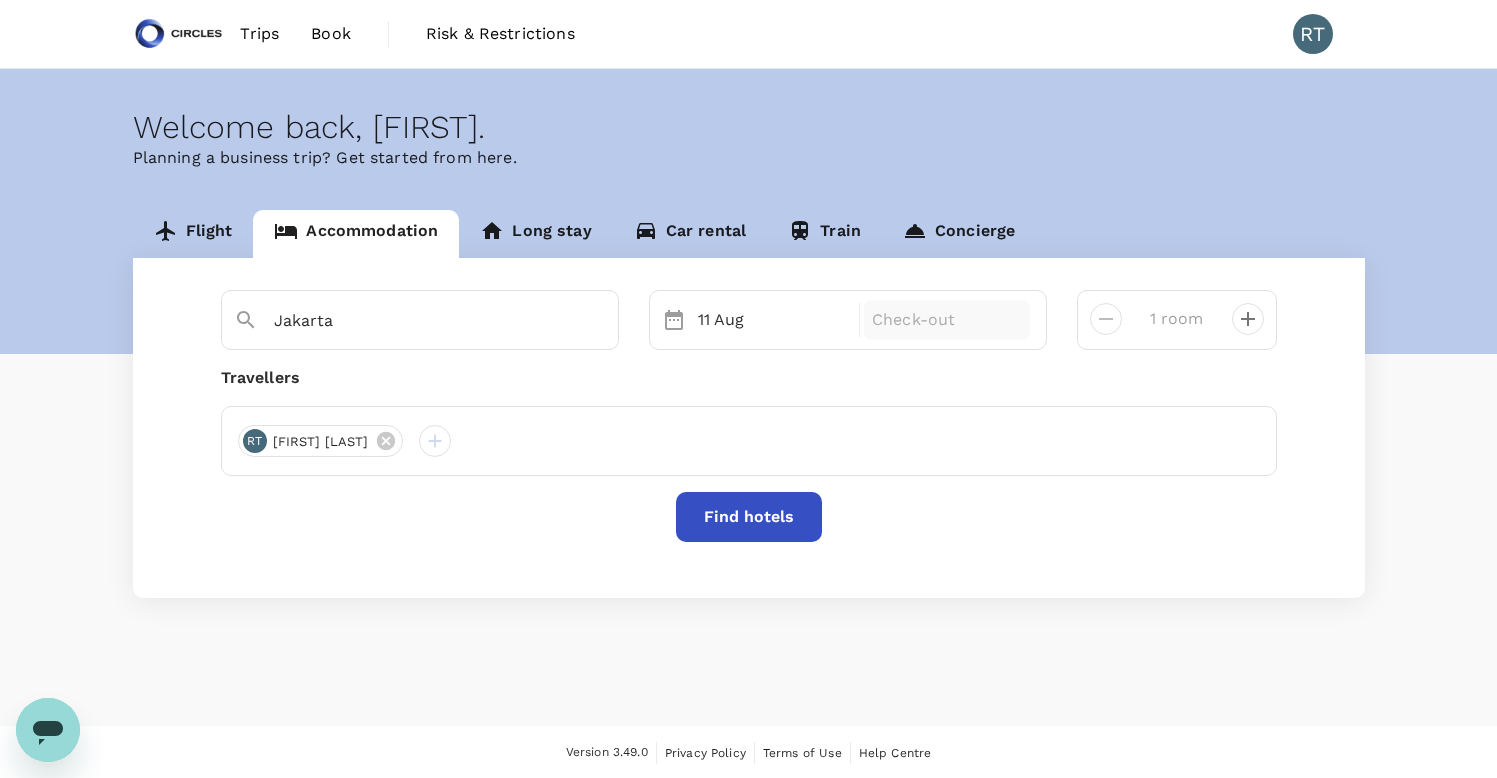 click on "Check-out" at bounding box center (947, 320) 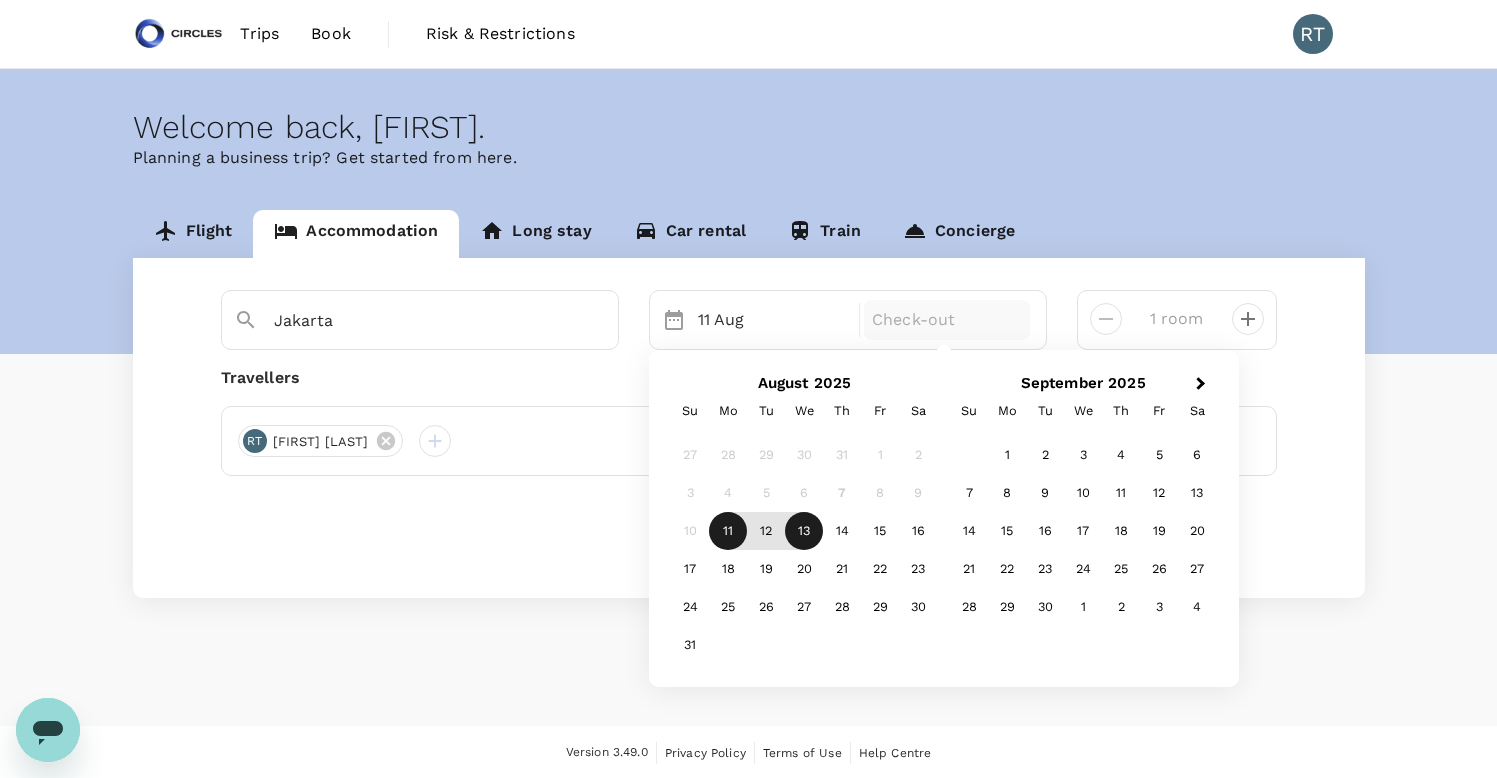 click on "13" at bounding box center (804, 532) 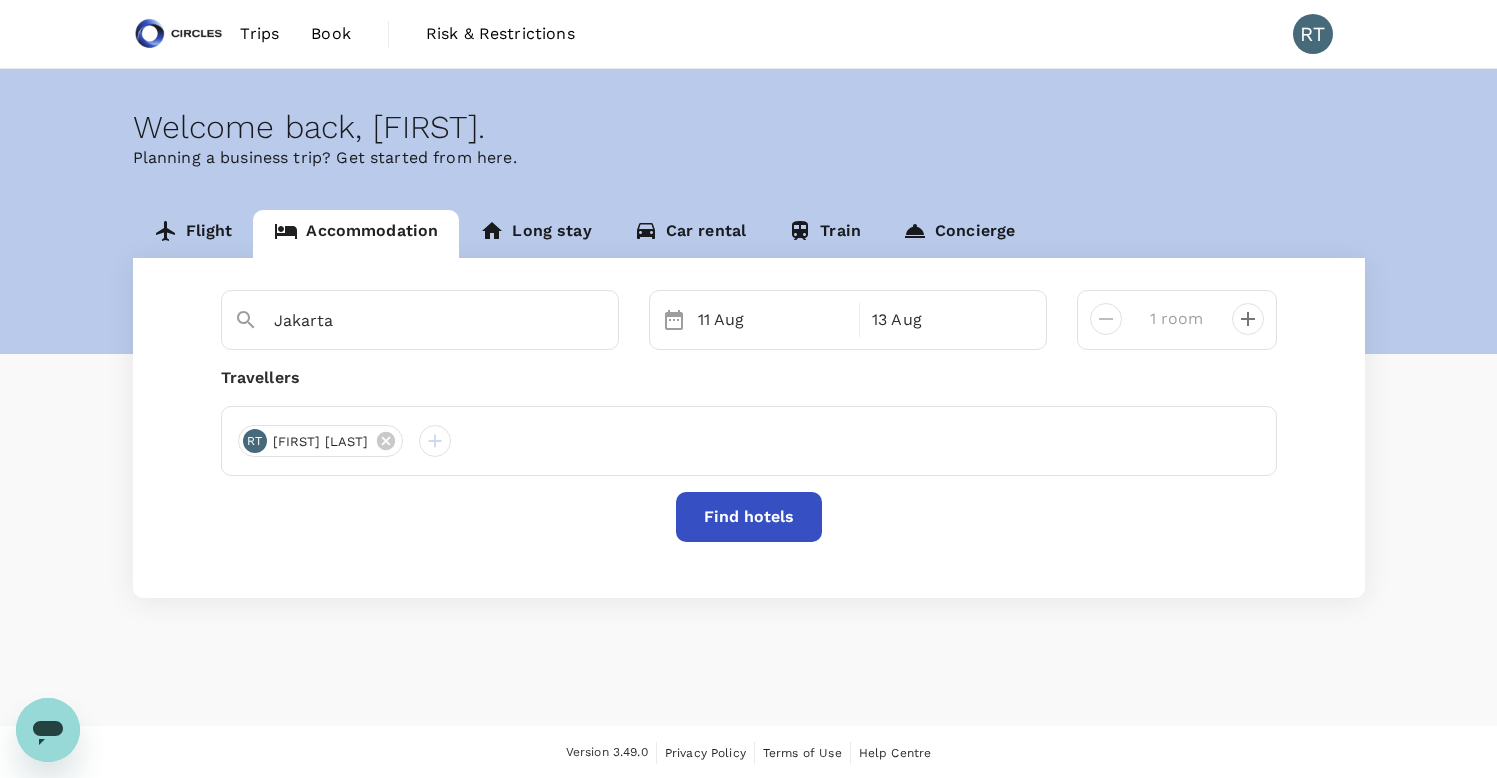 click on "Find hotels" at bounding box center [749, 517] 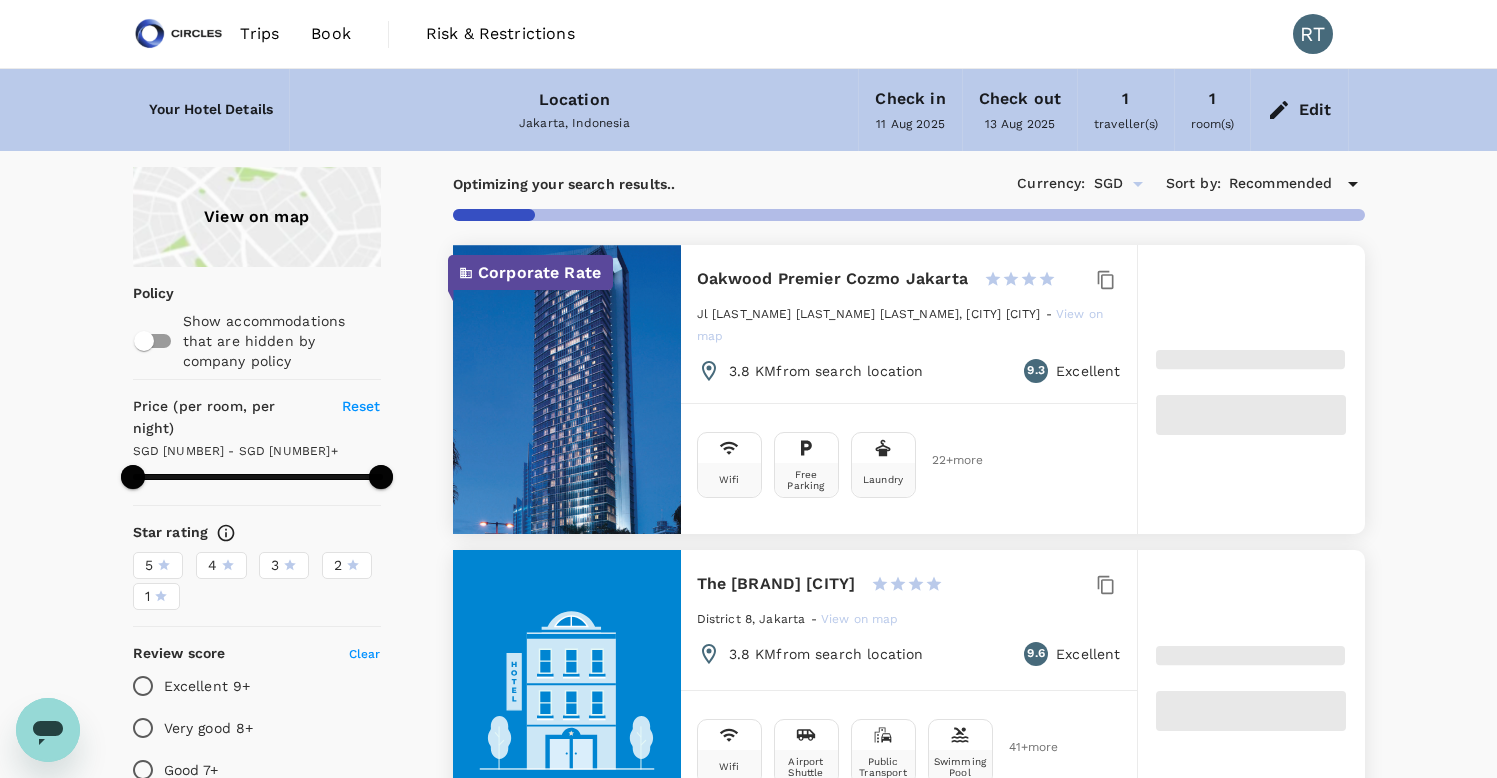 type on "499.31" 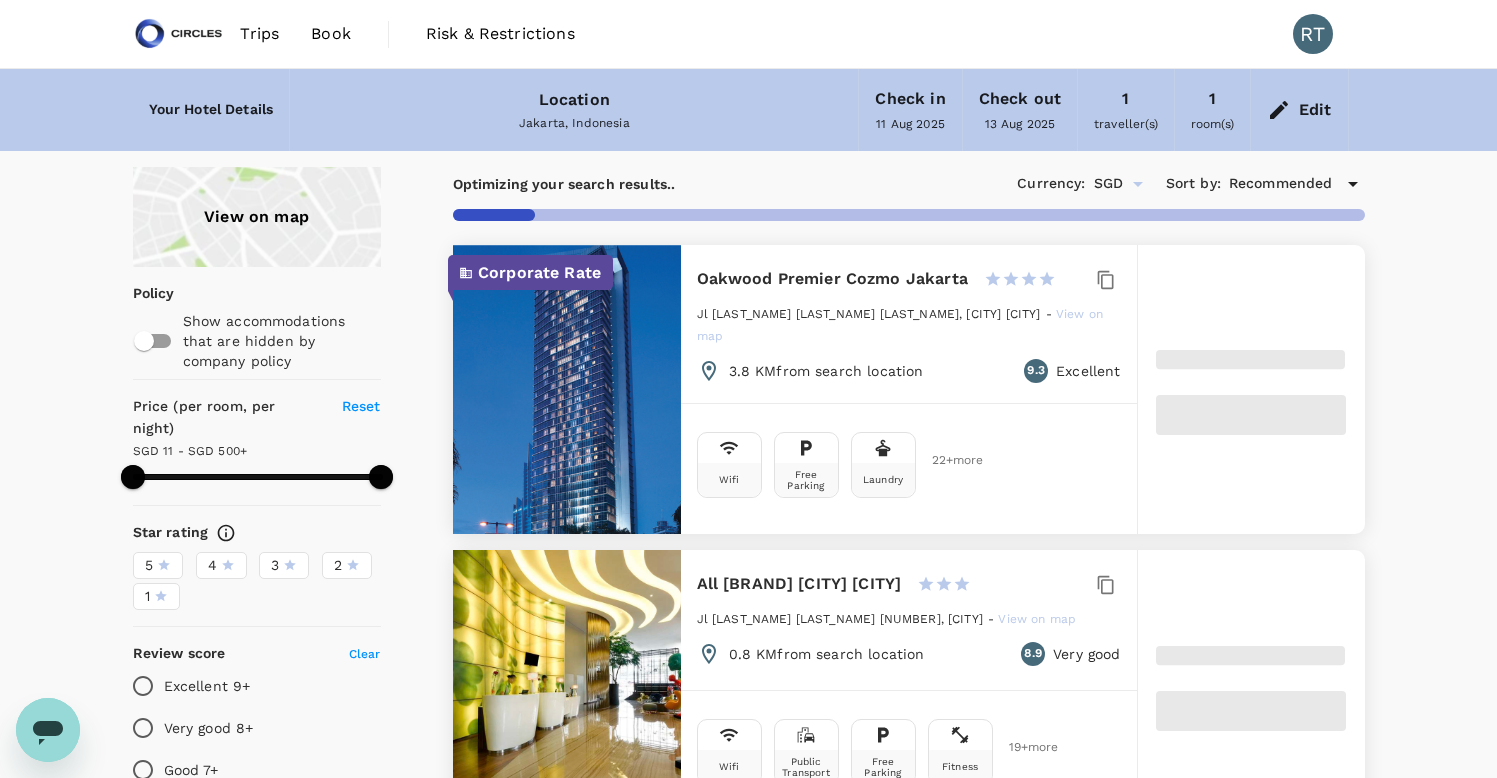 type on "11.31" 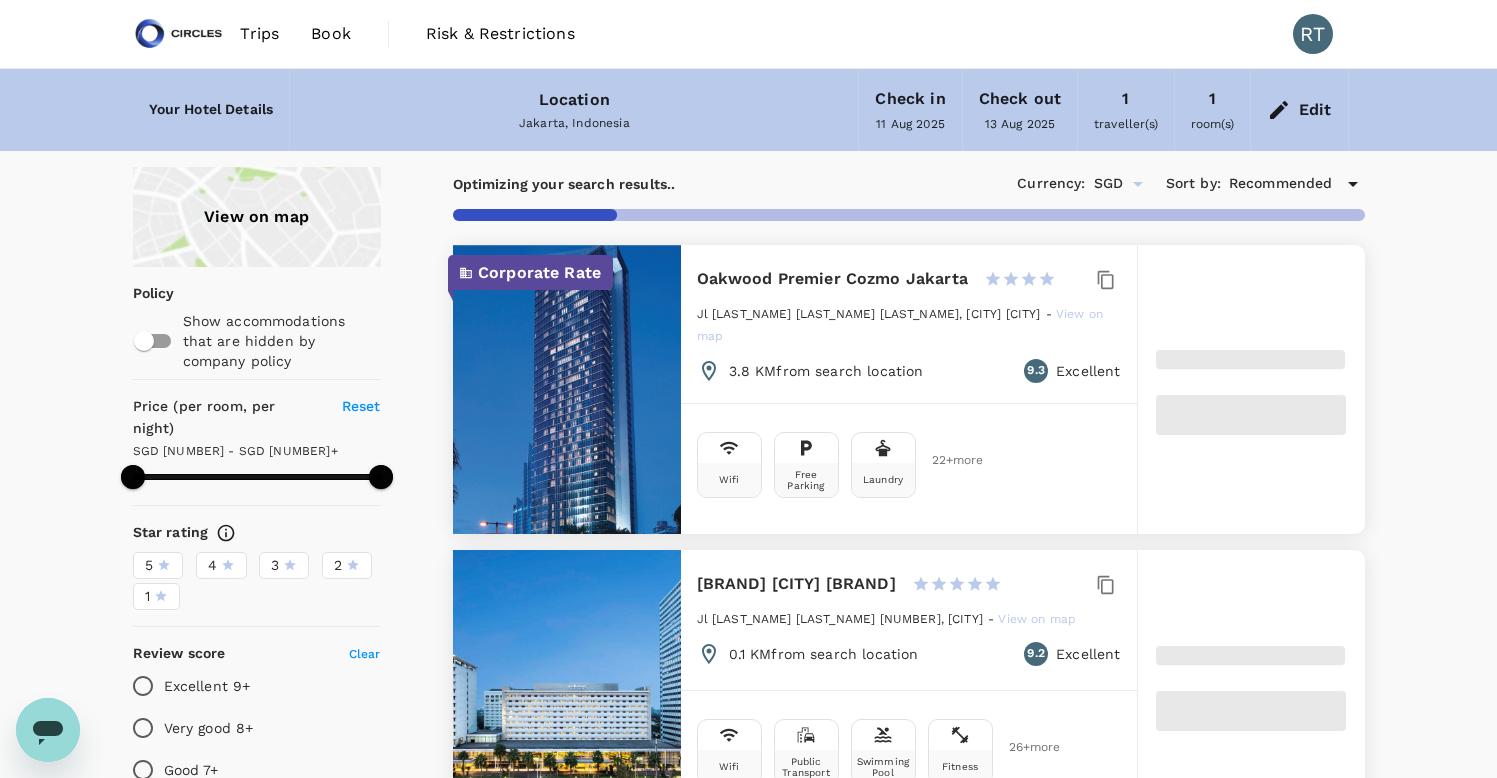 type on "8.87" 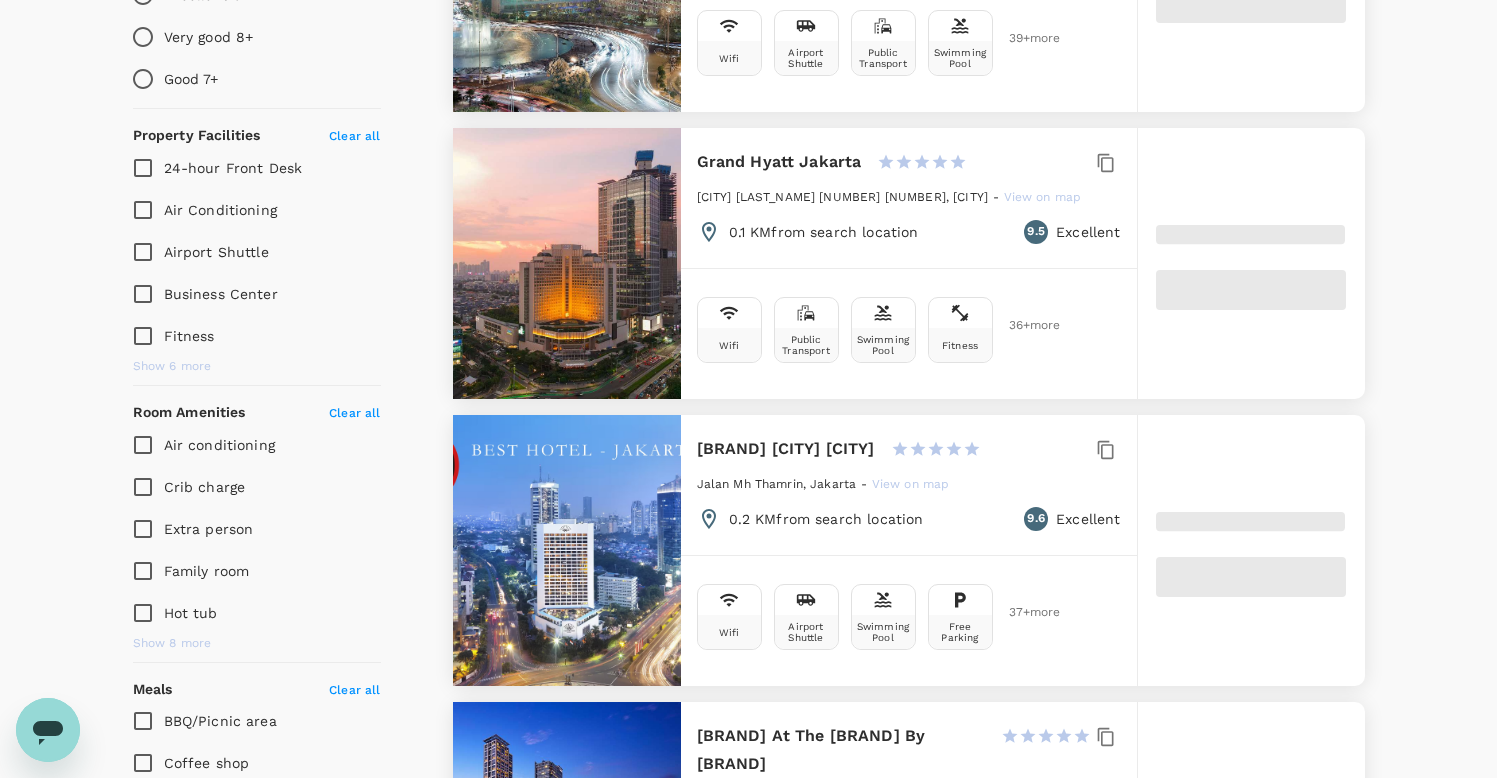 scroll, scrollTop: 0, scrollLeft: 0, axis: both 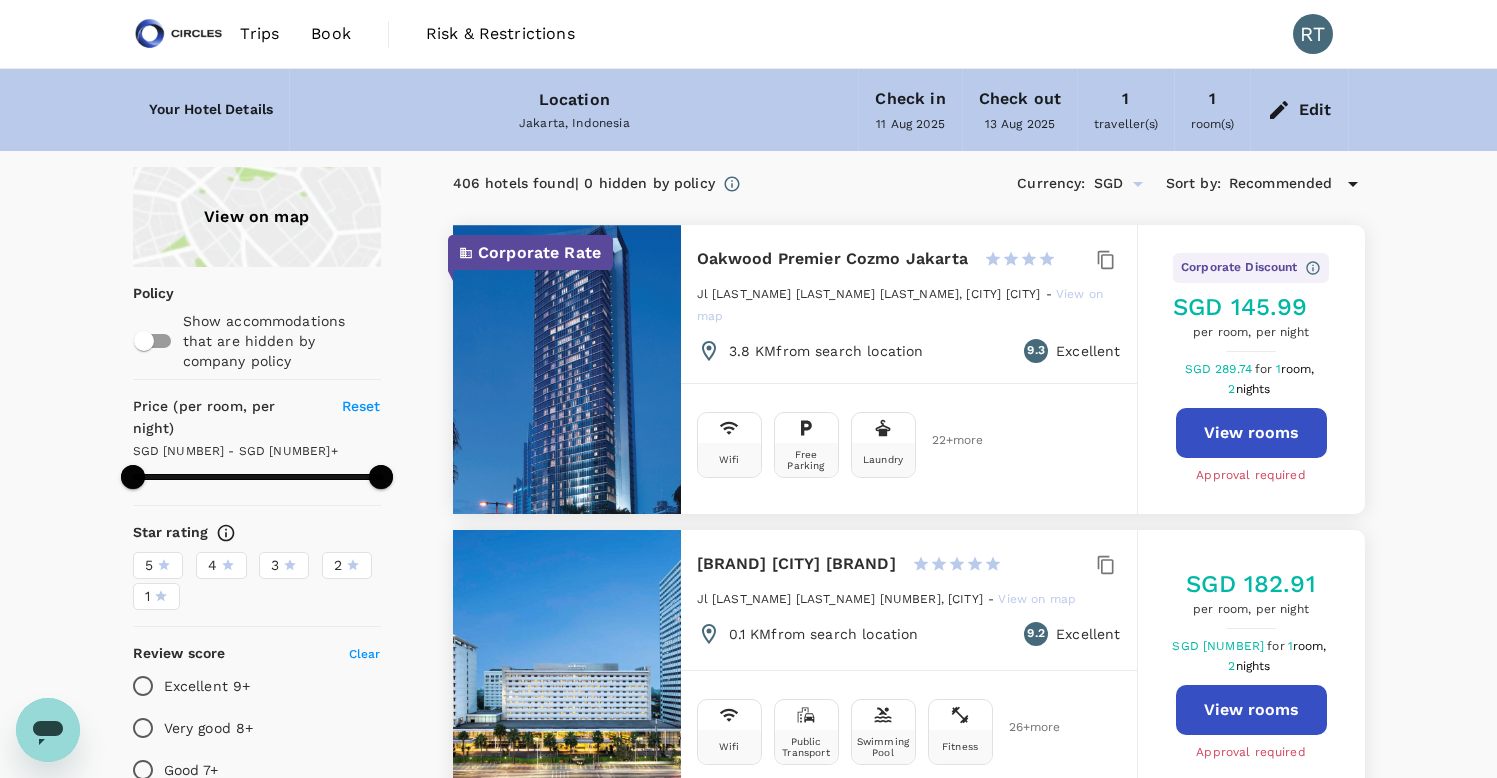 type on "499.87" 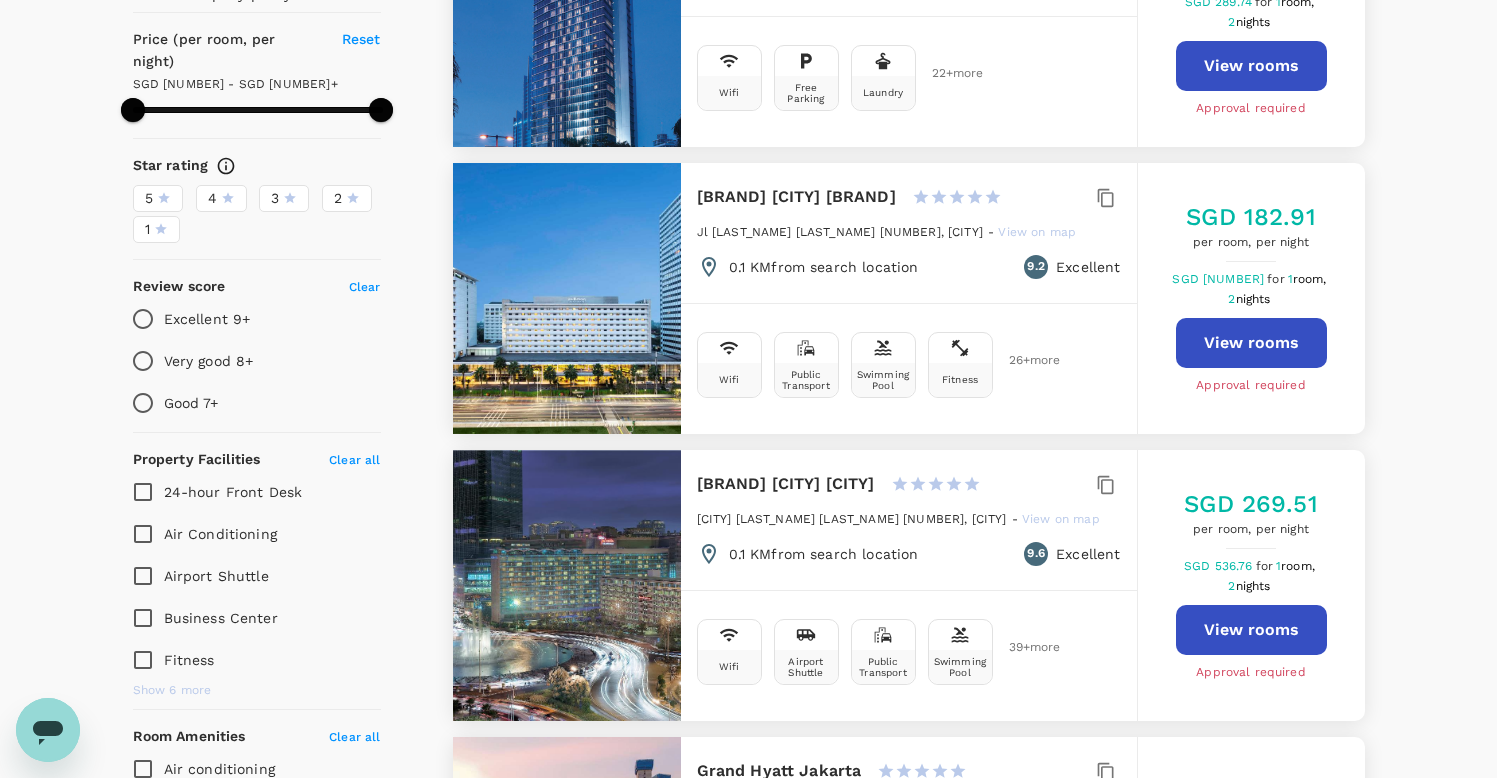 scroll, scrollTop: 0, scrollLeft: 0, axis: both 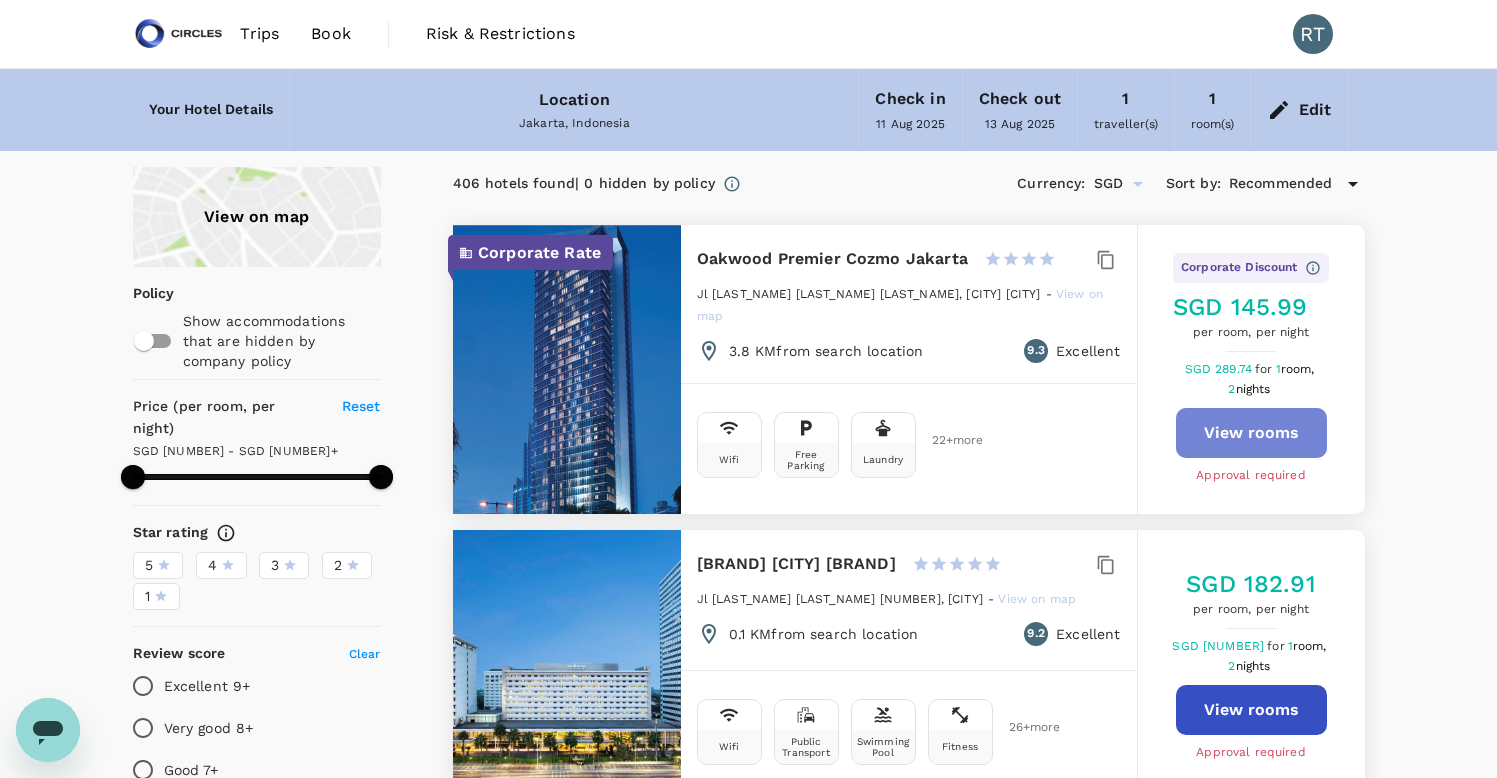 click on "View rooms" at bounding box center [1251, 433] 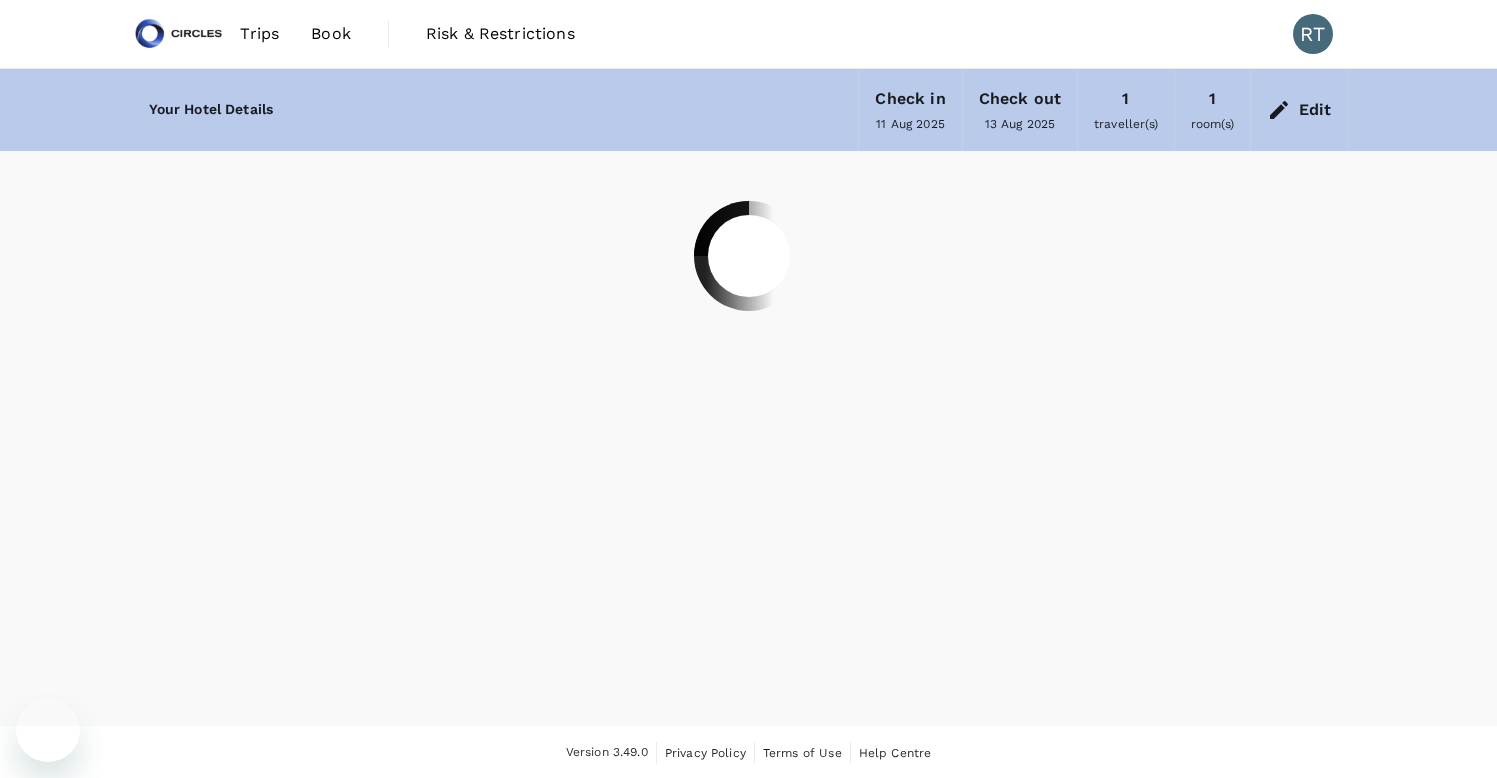 scroll, scrollTop: 0, scrollLeft: 0, axis: both 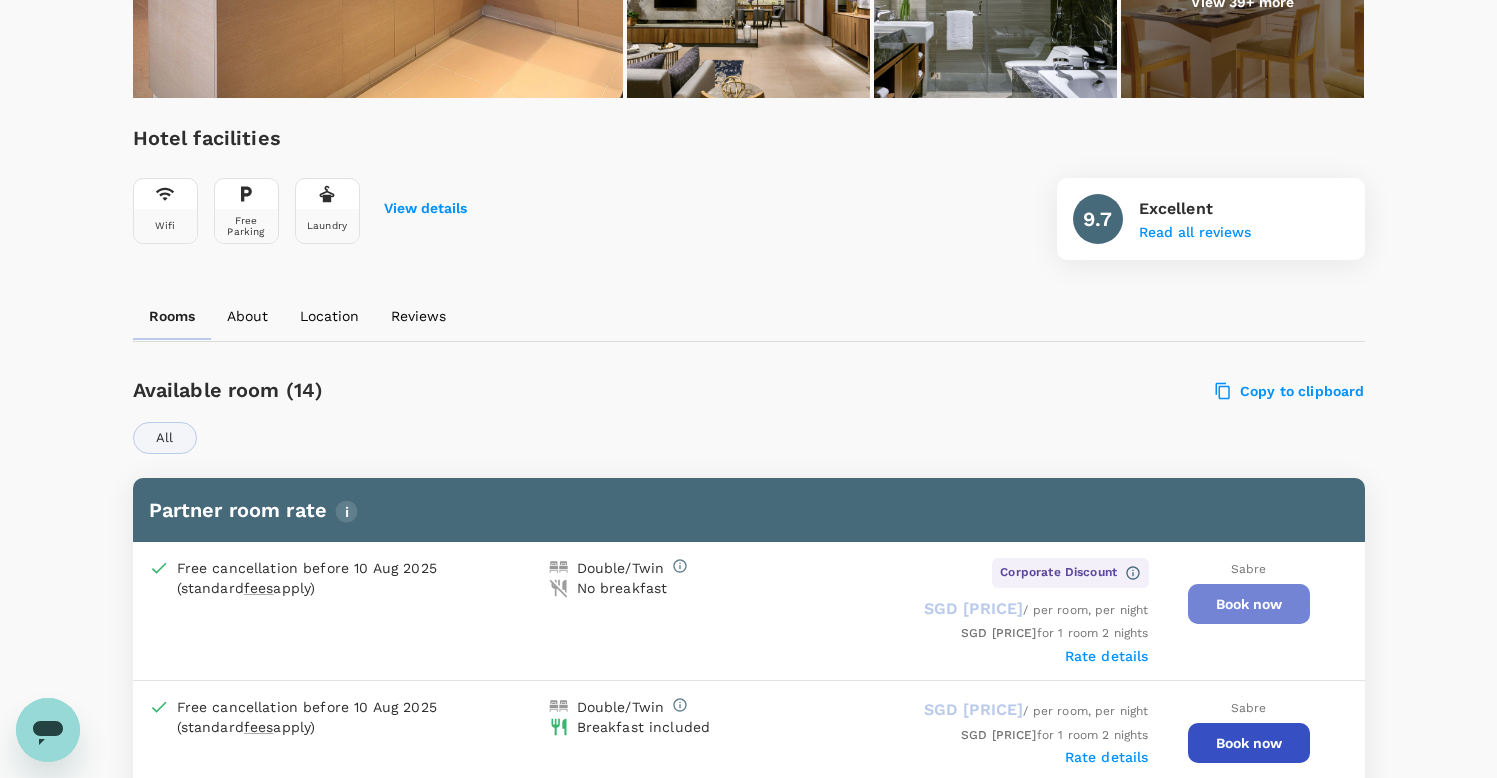 click on "Book now" at bounding box center (1249, 604) 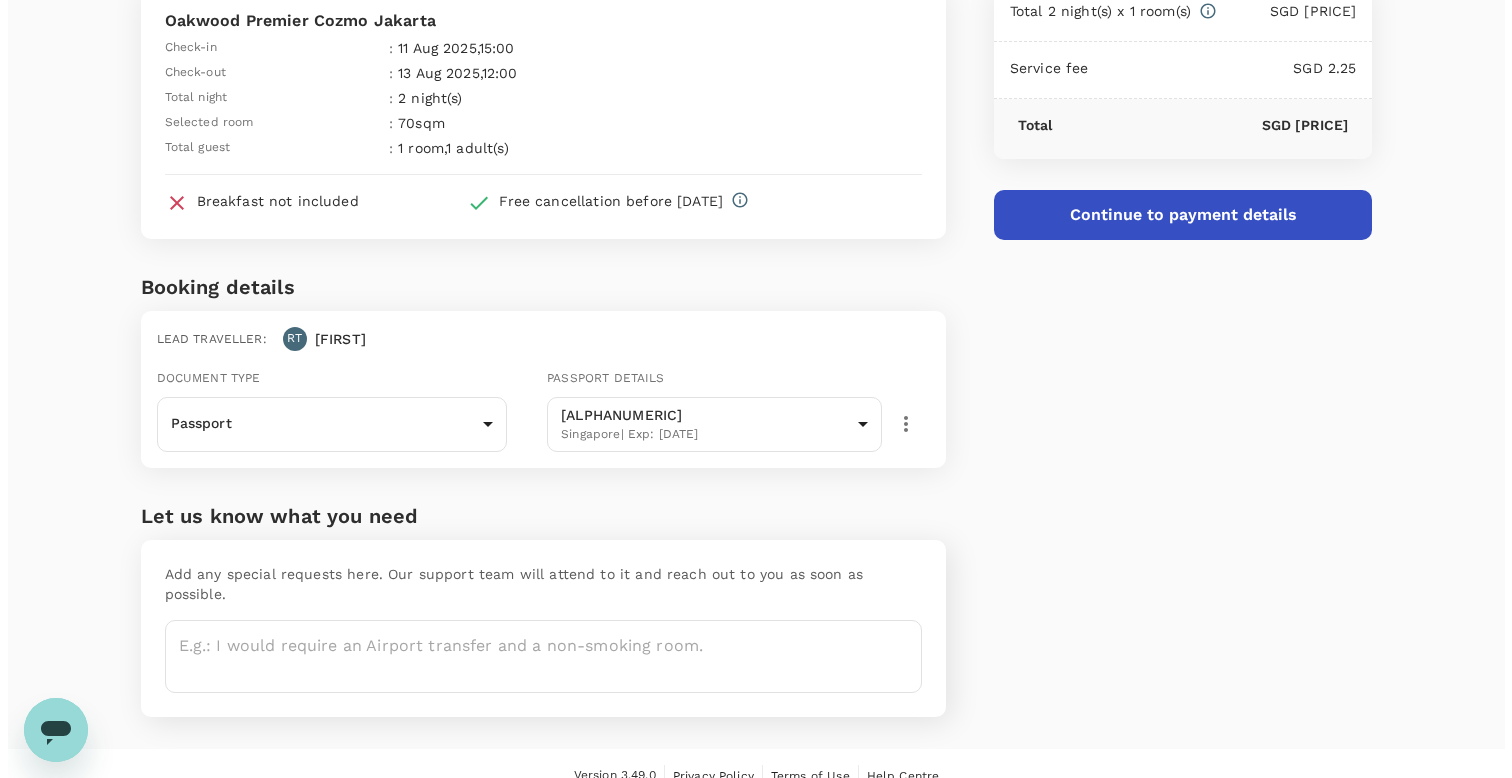 scroll, scrollTop: 149, scrollLeft: 0, axis: vertical 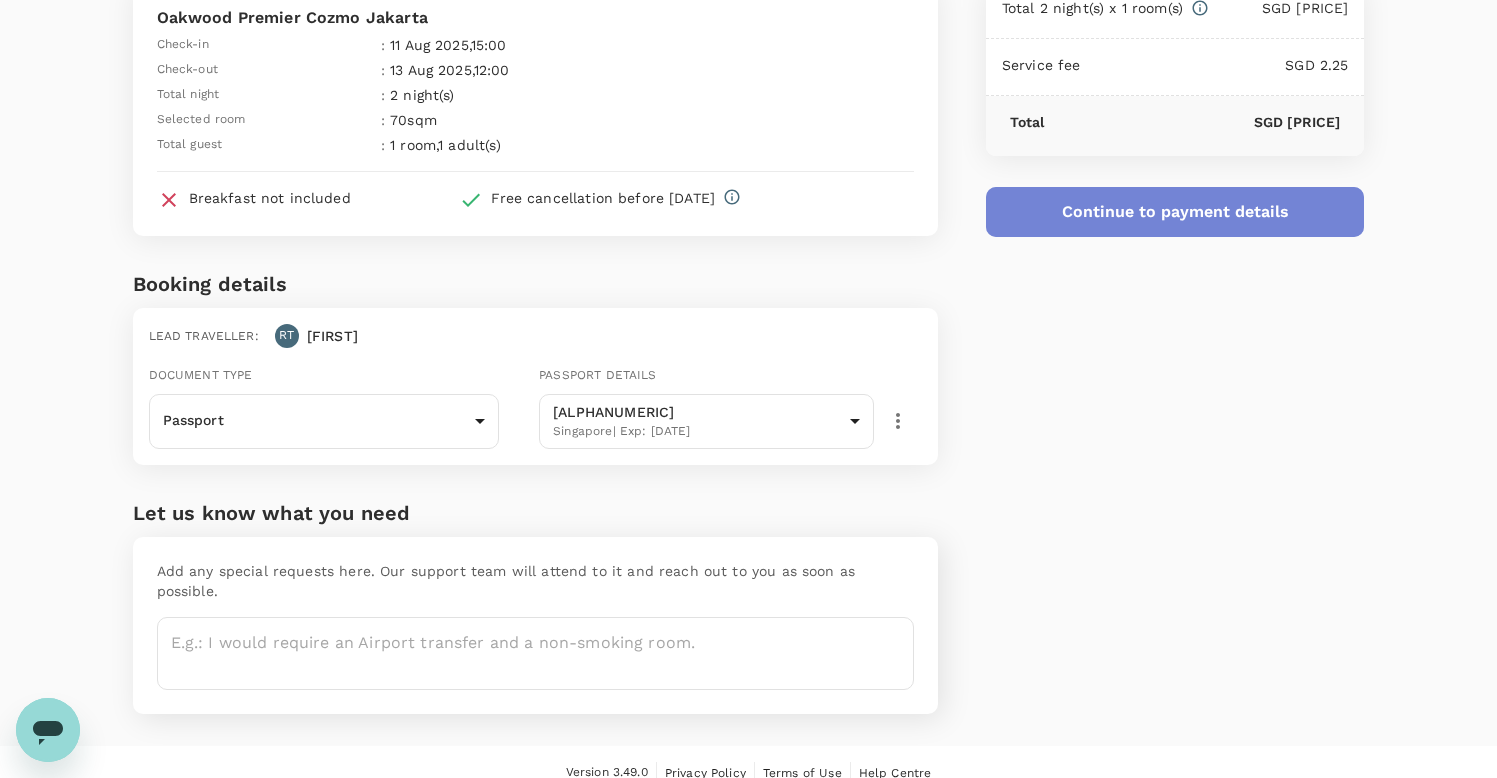 click on "Continue to payment details" at bounding box center [1175, 212] 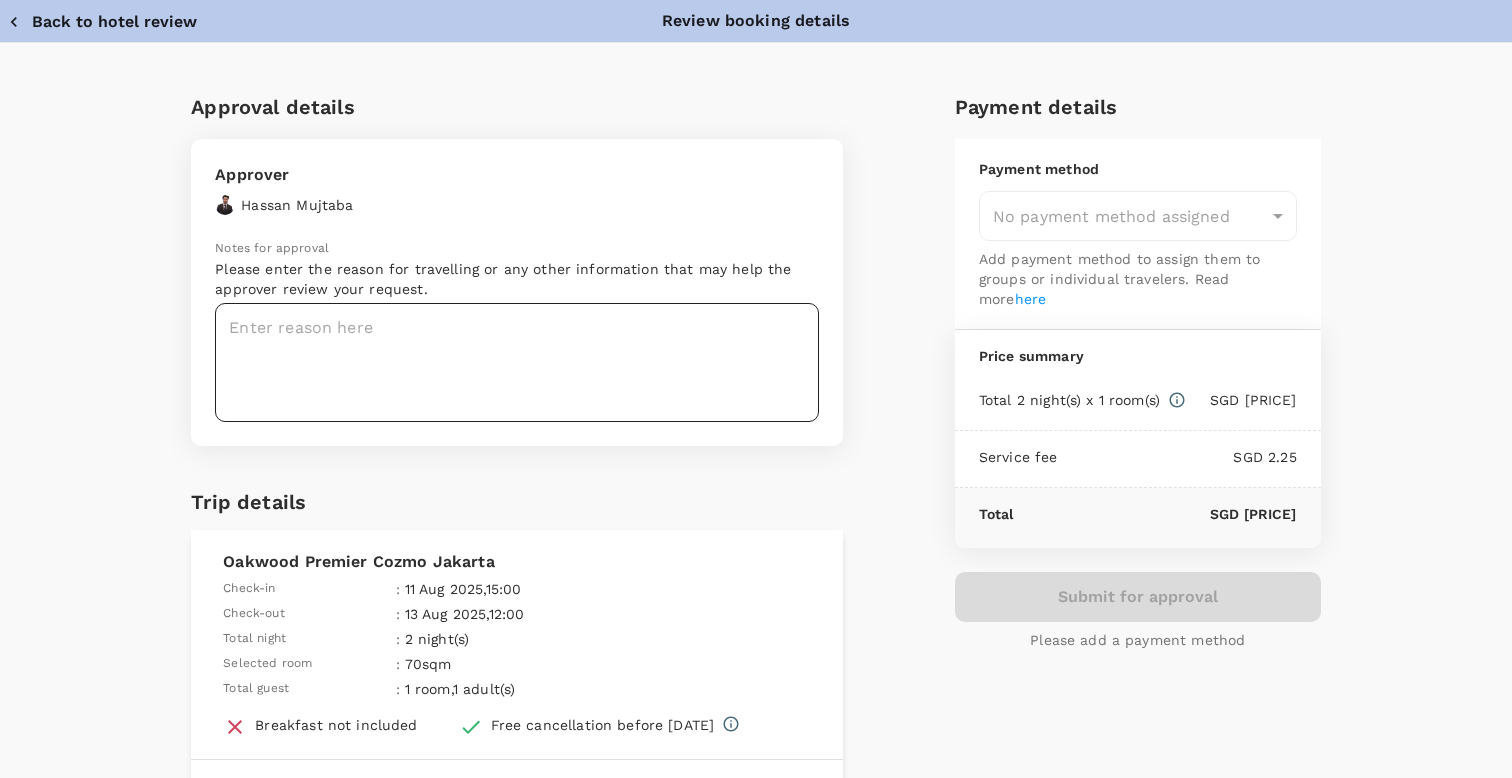 type on "9cb7bd09-647a-4334-94d9-122ca4480a85" 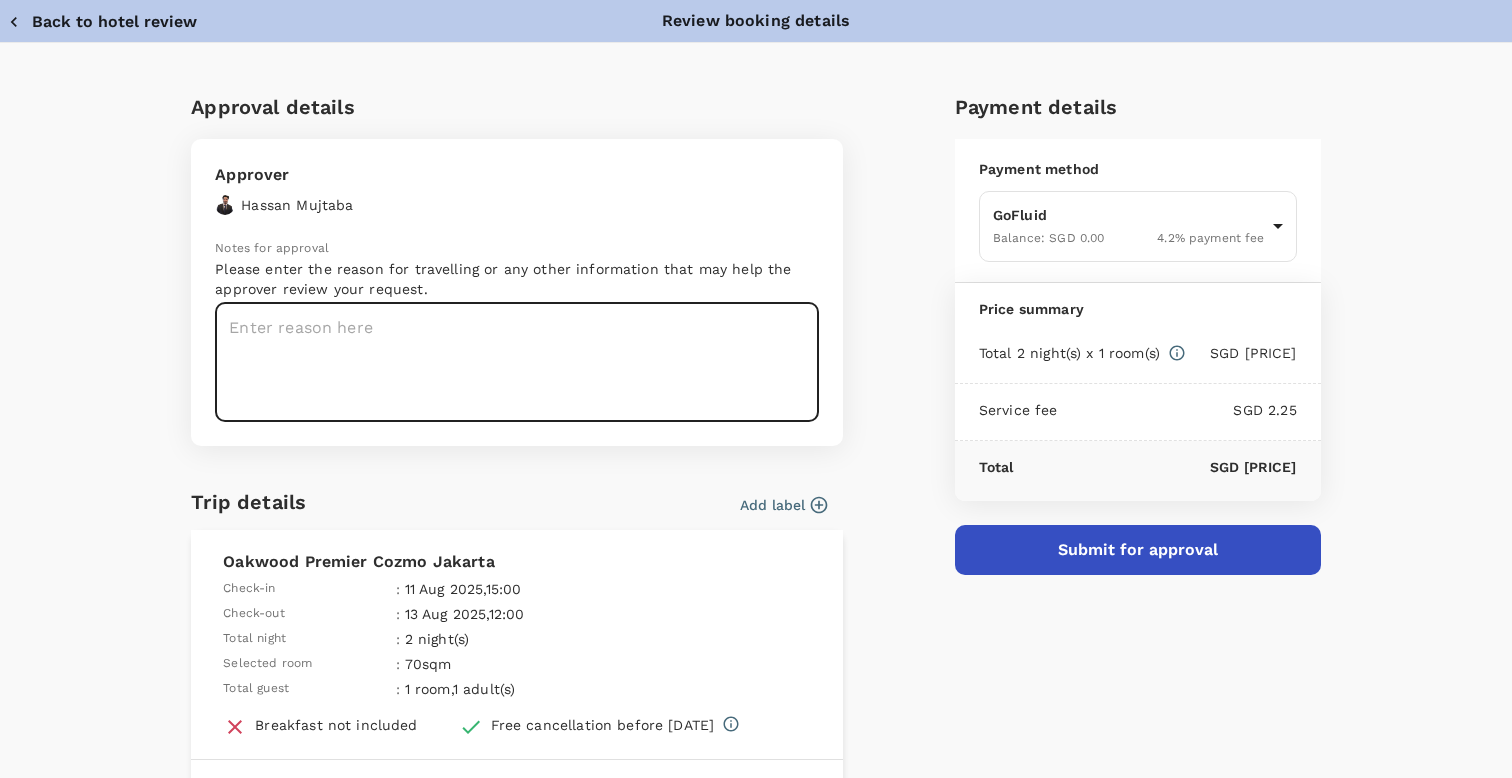 click at bounding box center [517, 362] 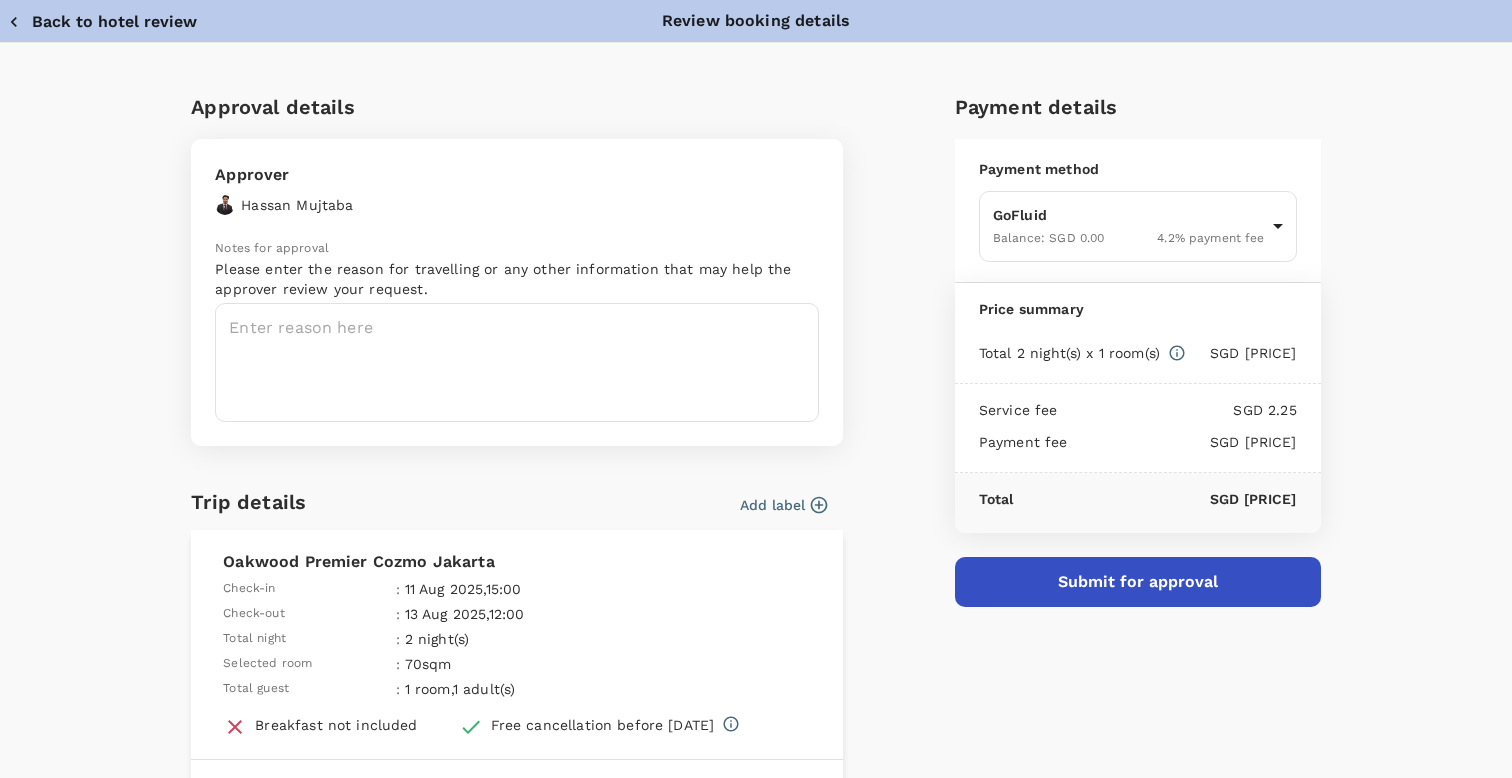 click at bounding box center [517, 362] 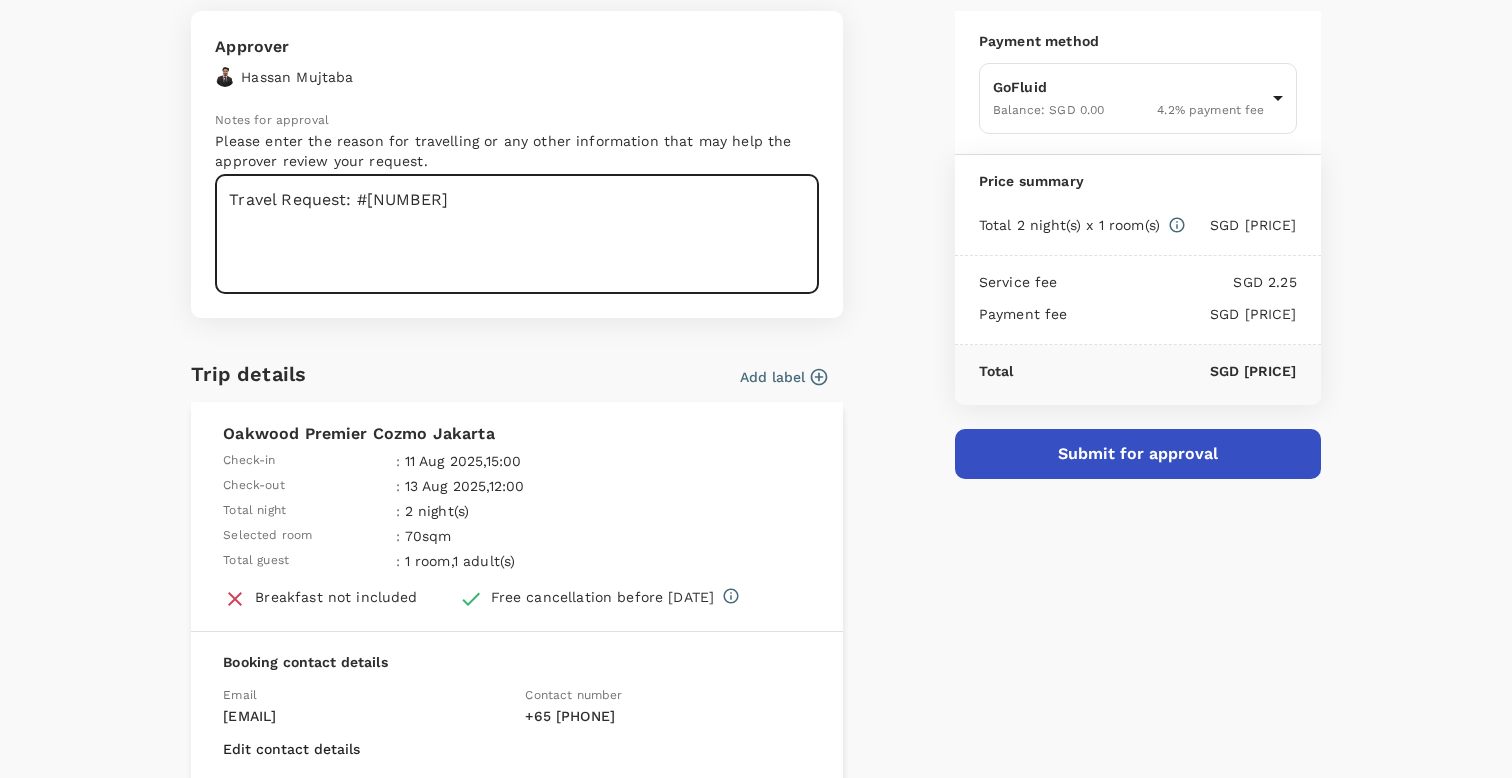 scroll, scrollTop: 377, scrollLeft: 0, axis: vertical 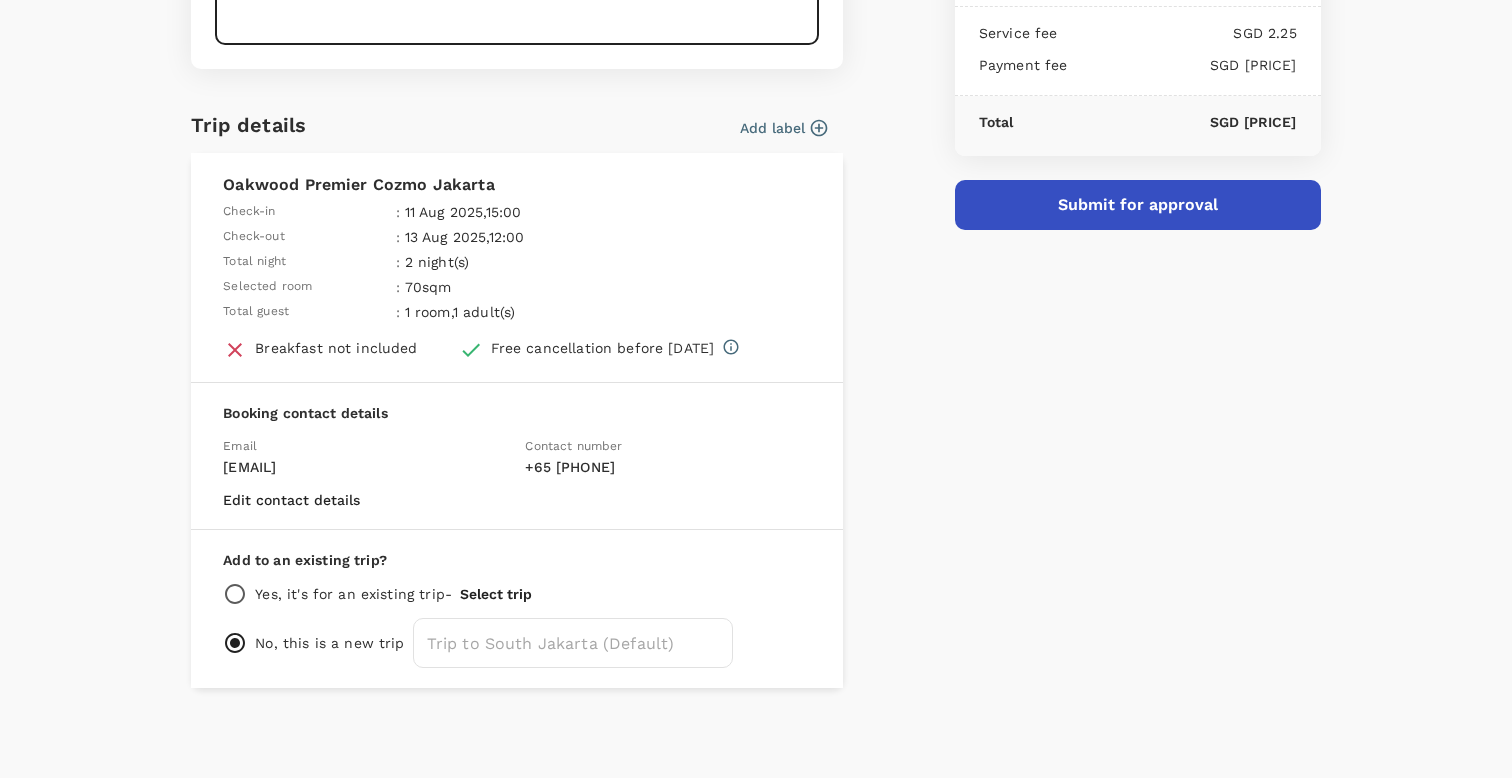 type on "Travel Request: #967" 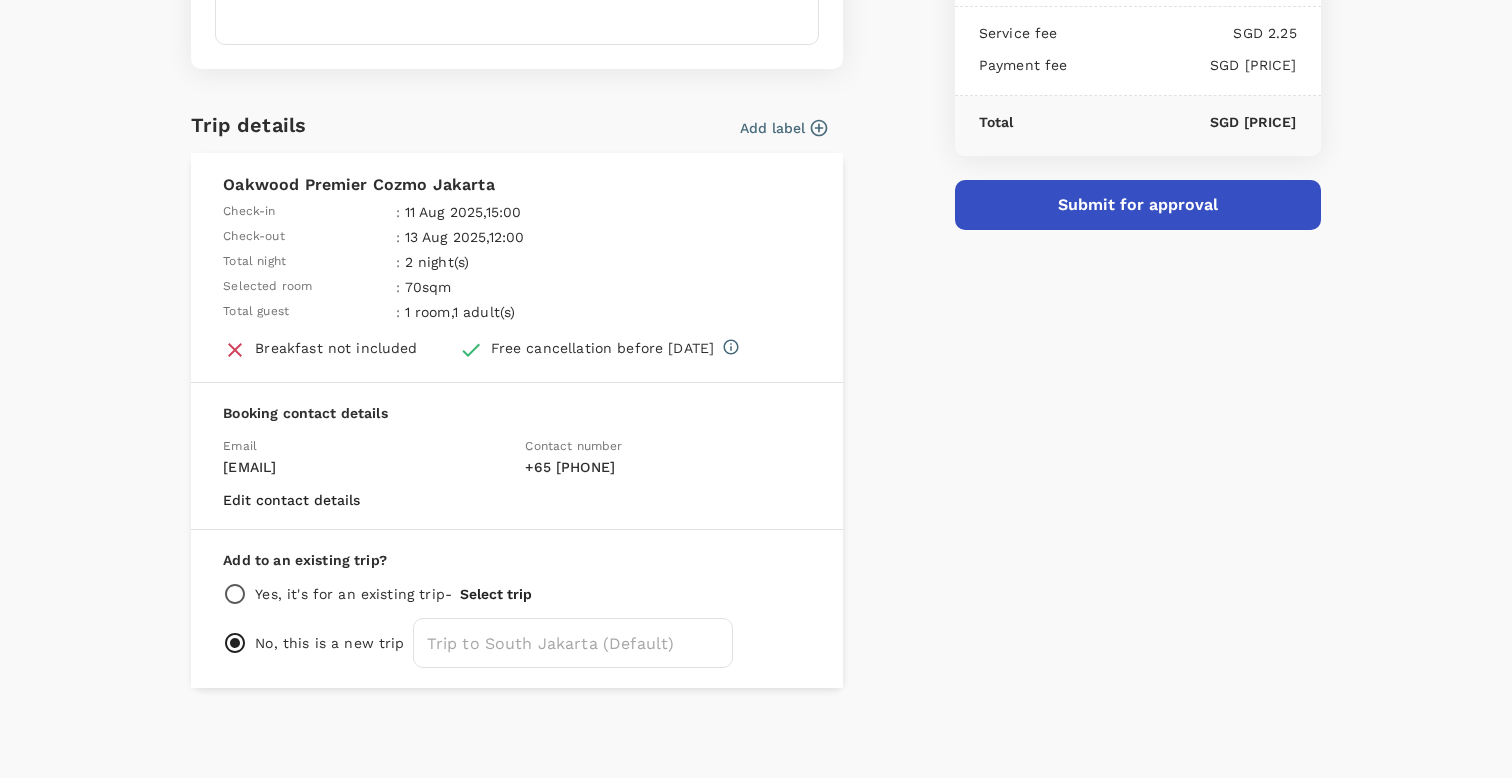 click 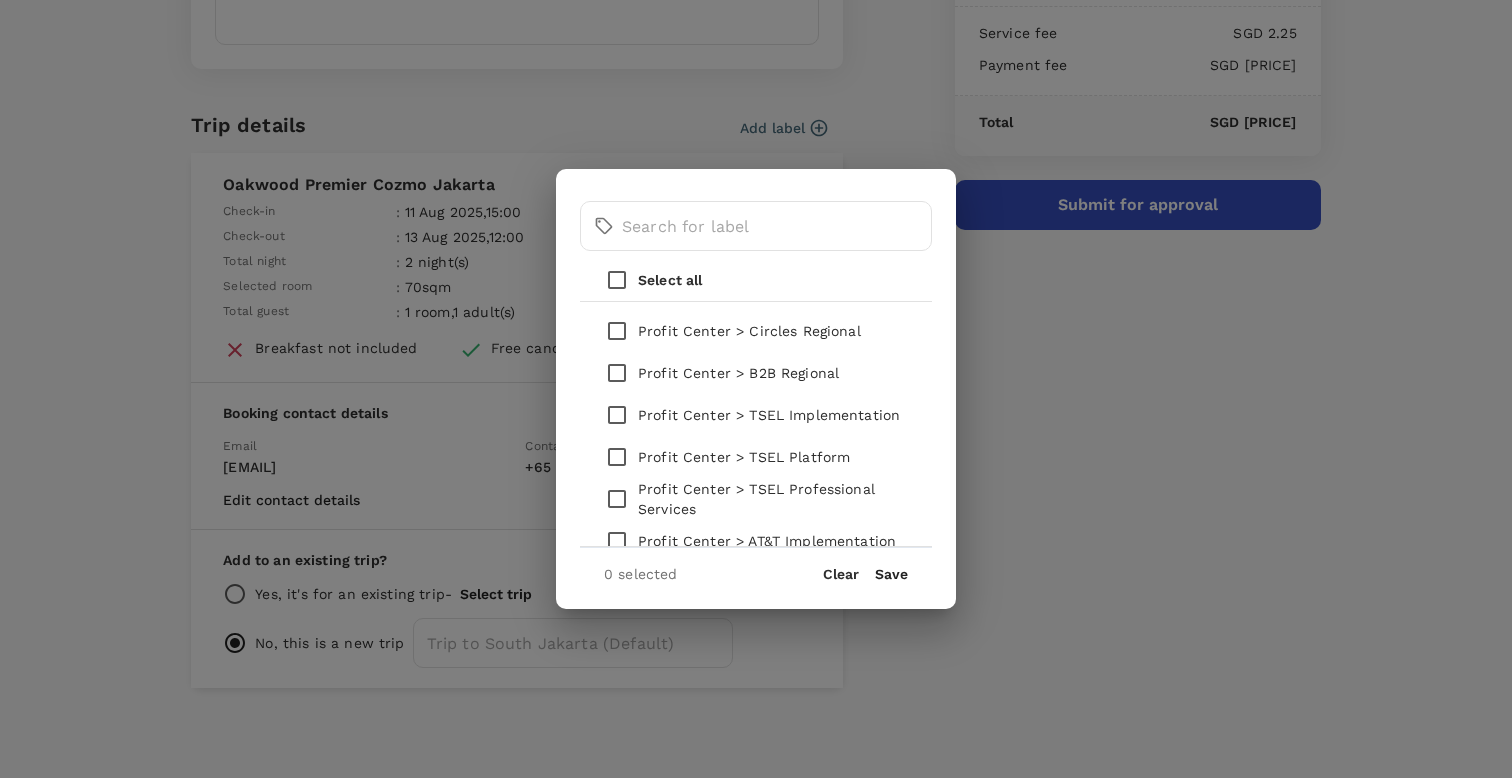 click at bounding box center [617, 415] 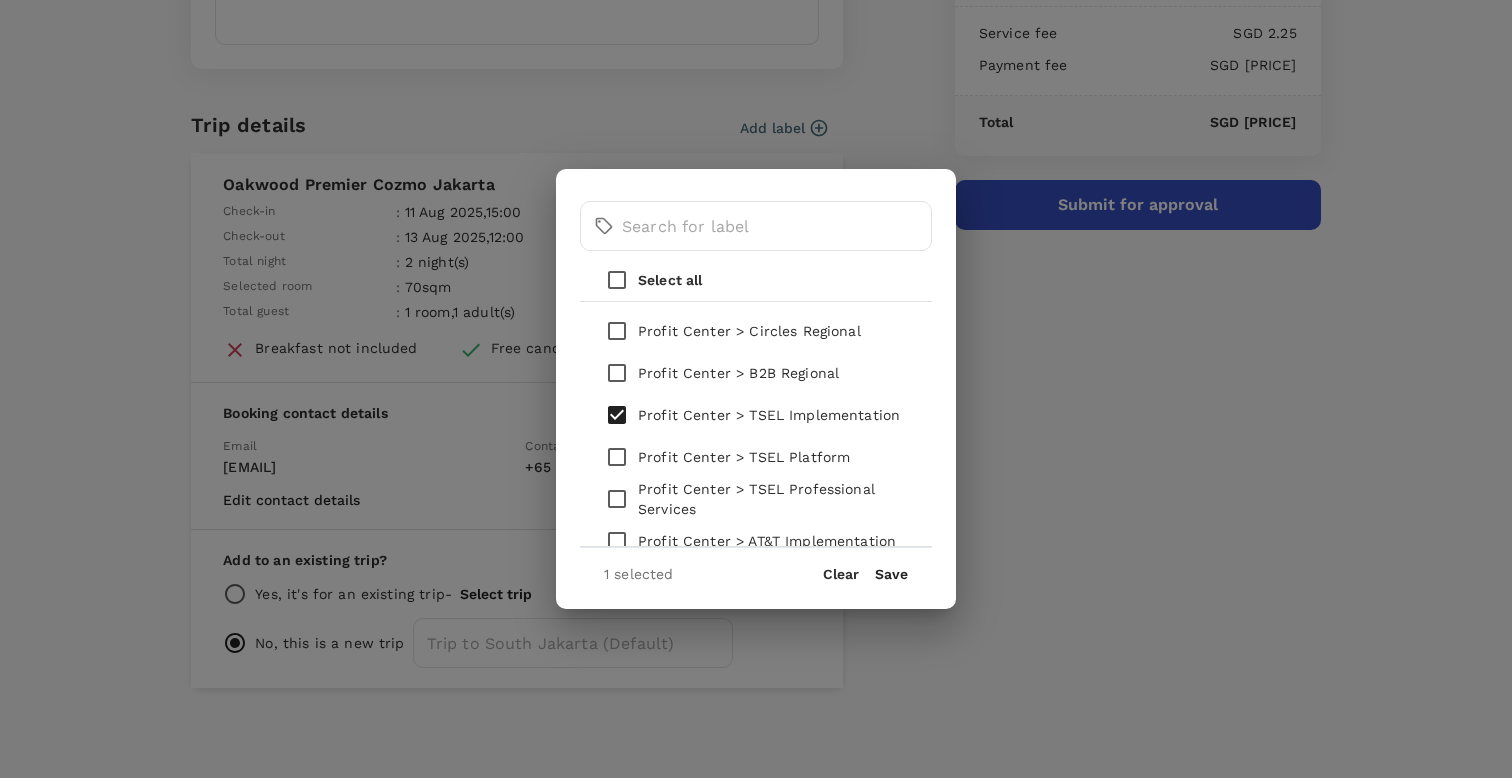 click on "Save" at bounding box center (891, 574) 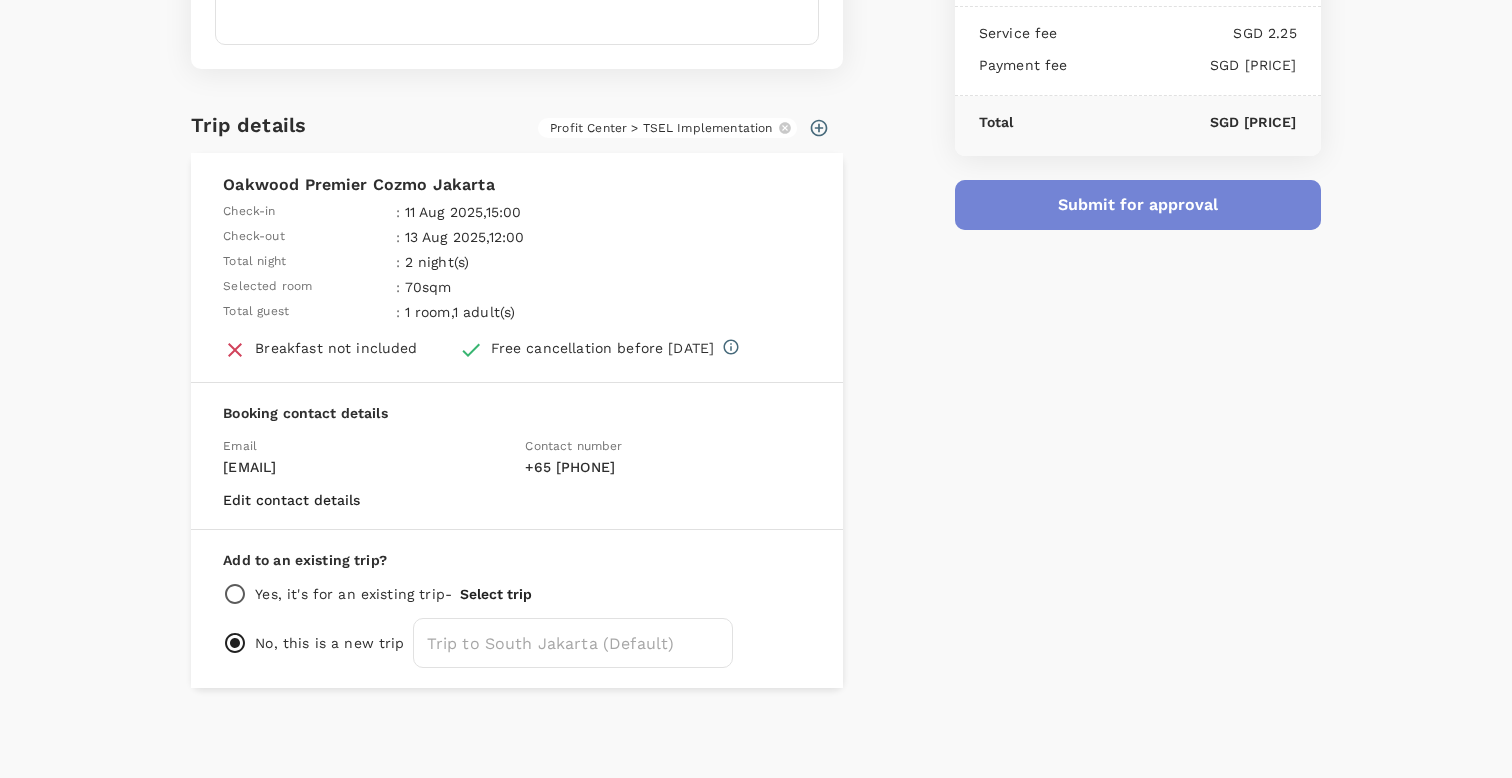 click on "Submit for approval" at bounding box center [1138, 205] 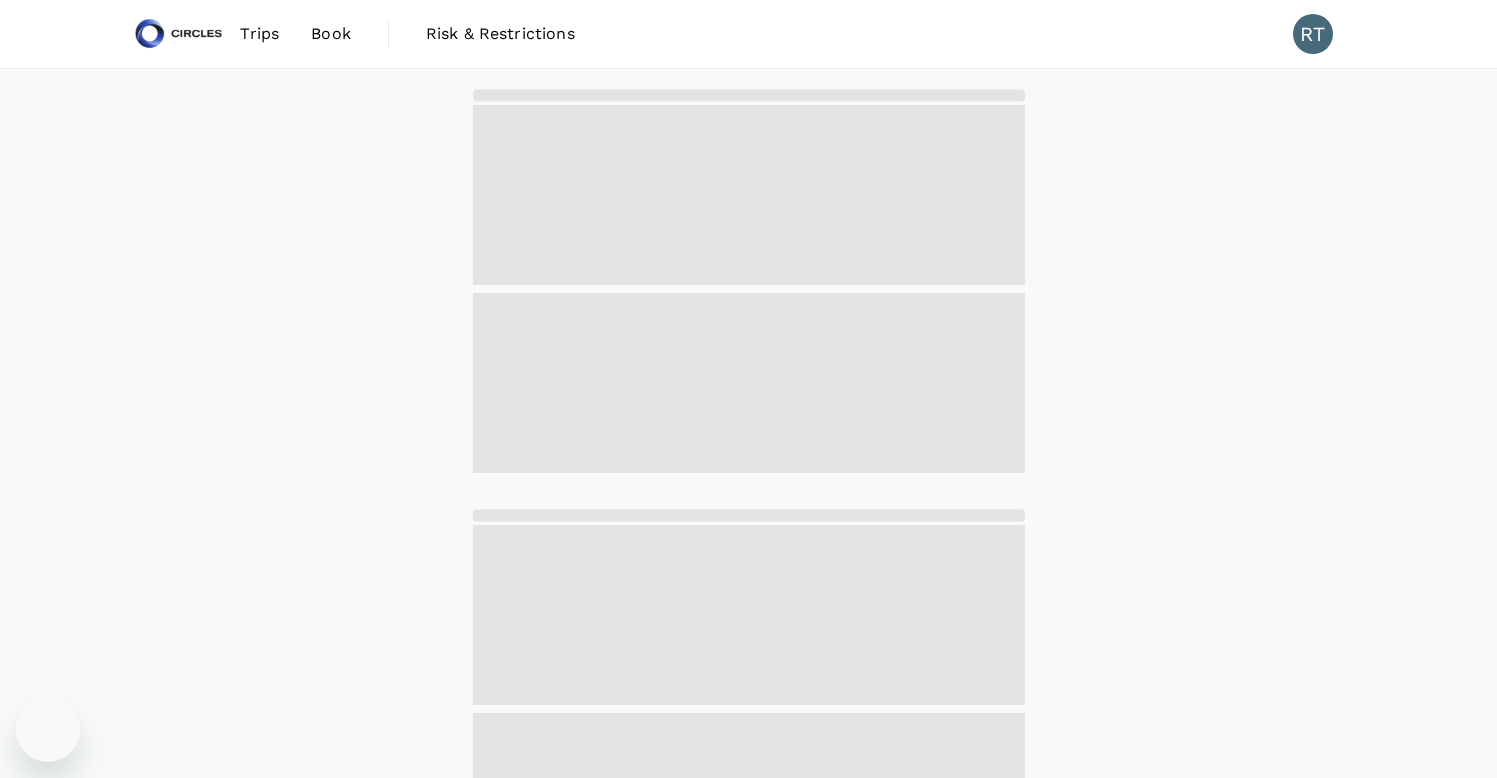 scroll, scrollTop: 0, scrollLeft: 0, axis: both 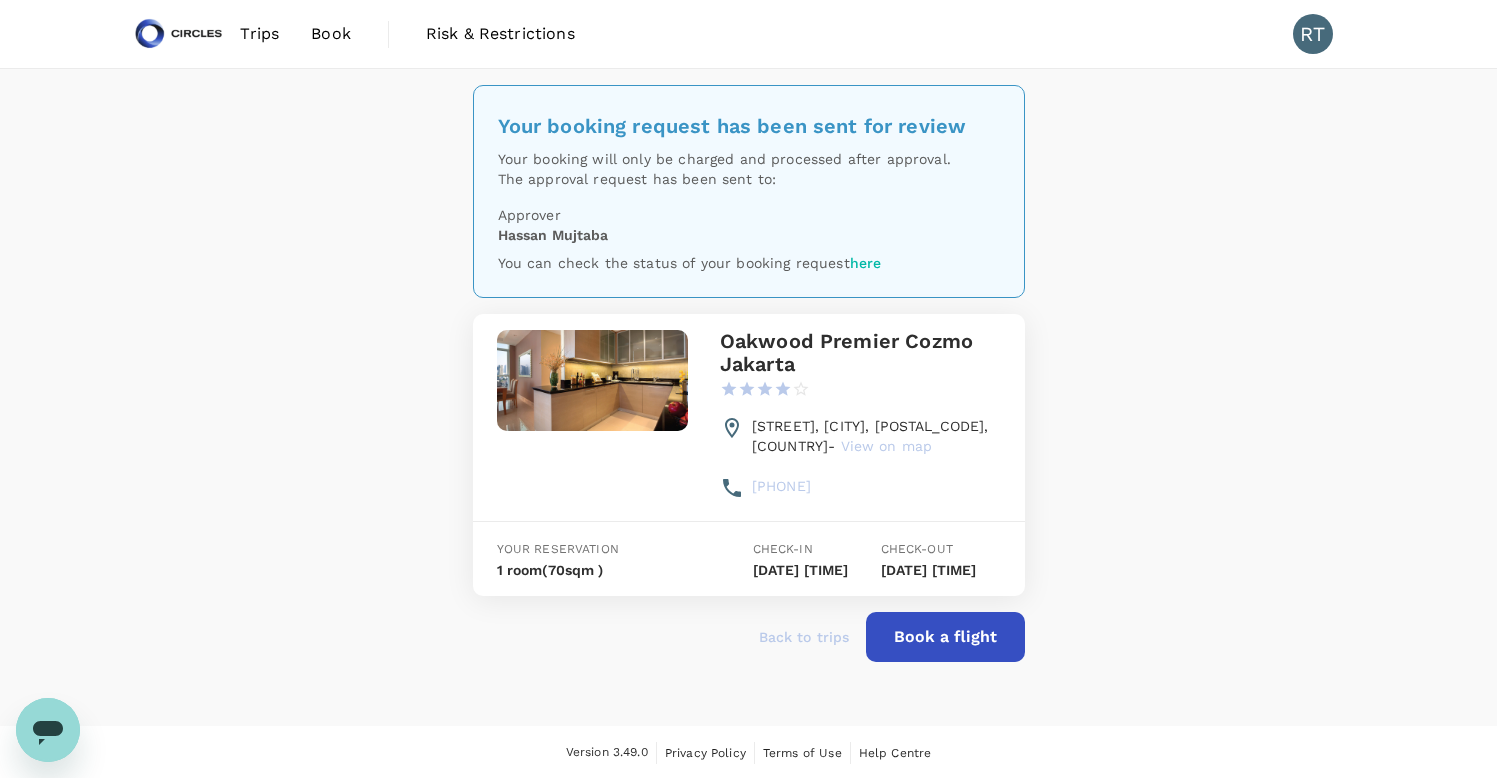 click on "Book a flight" at bounding box center (945, 637) 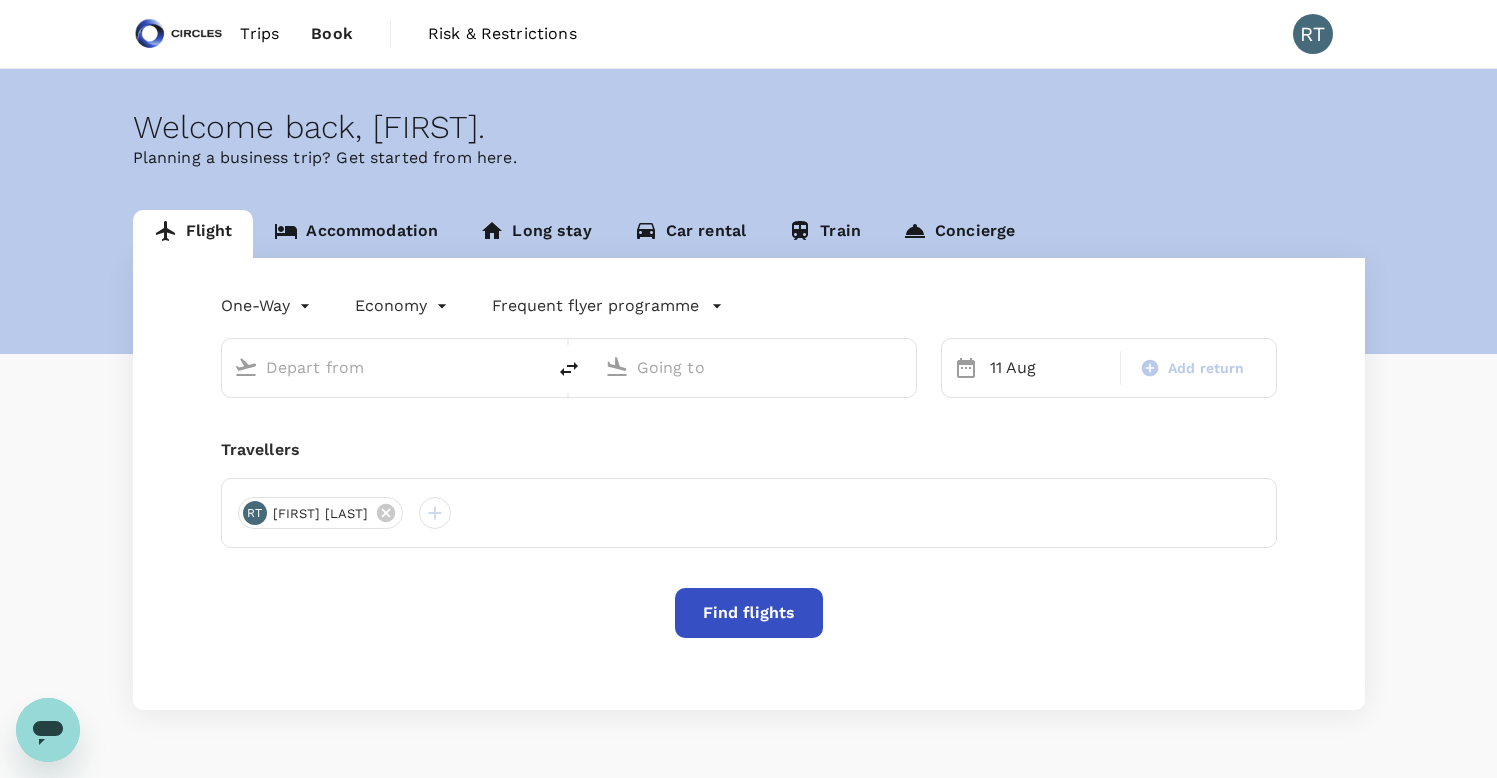 type on "Singapore Changi (SIN)" 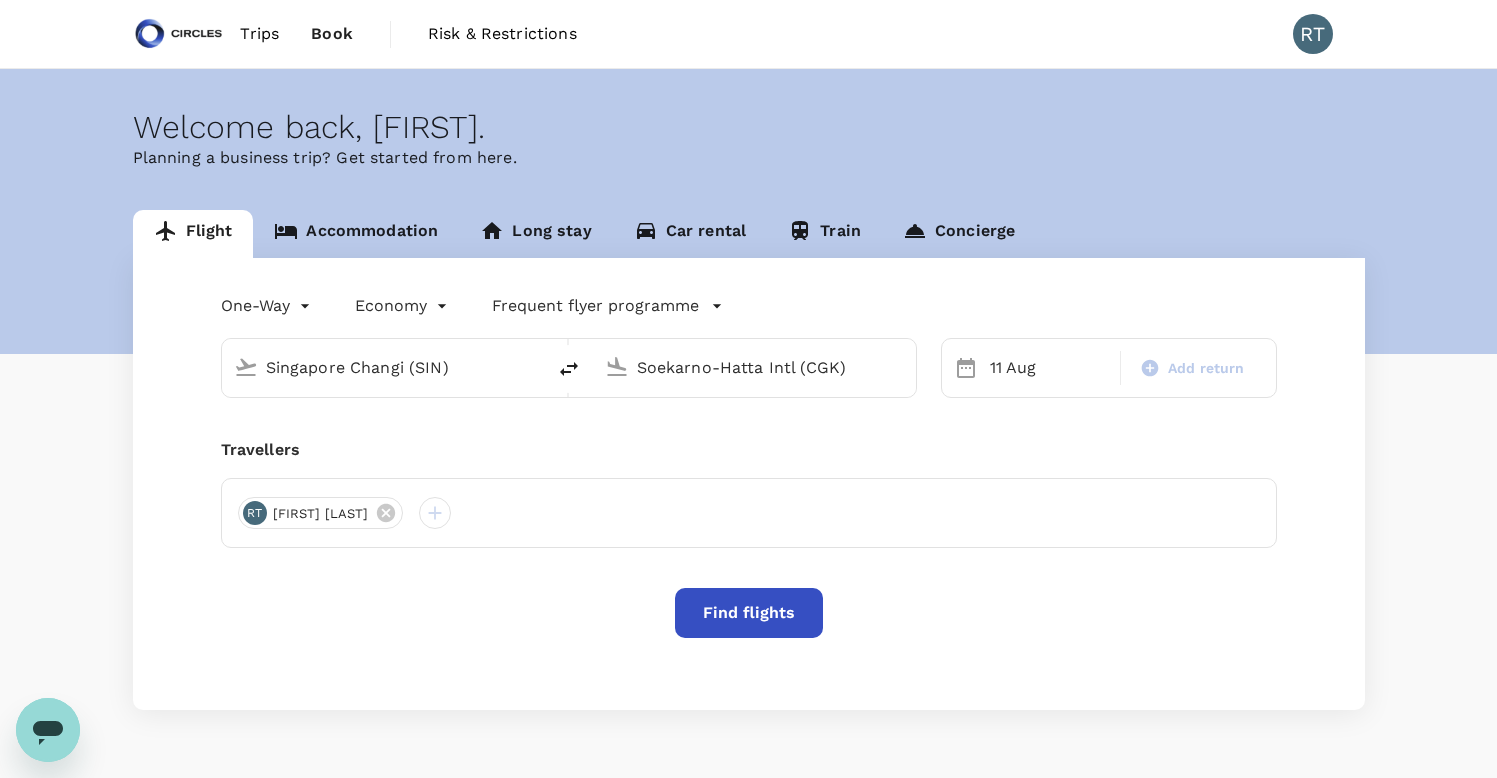 type 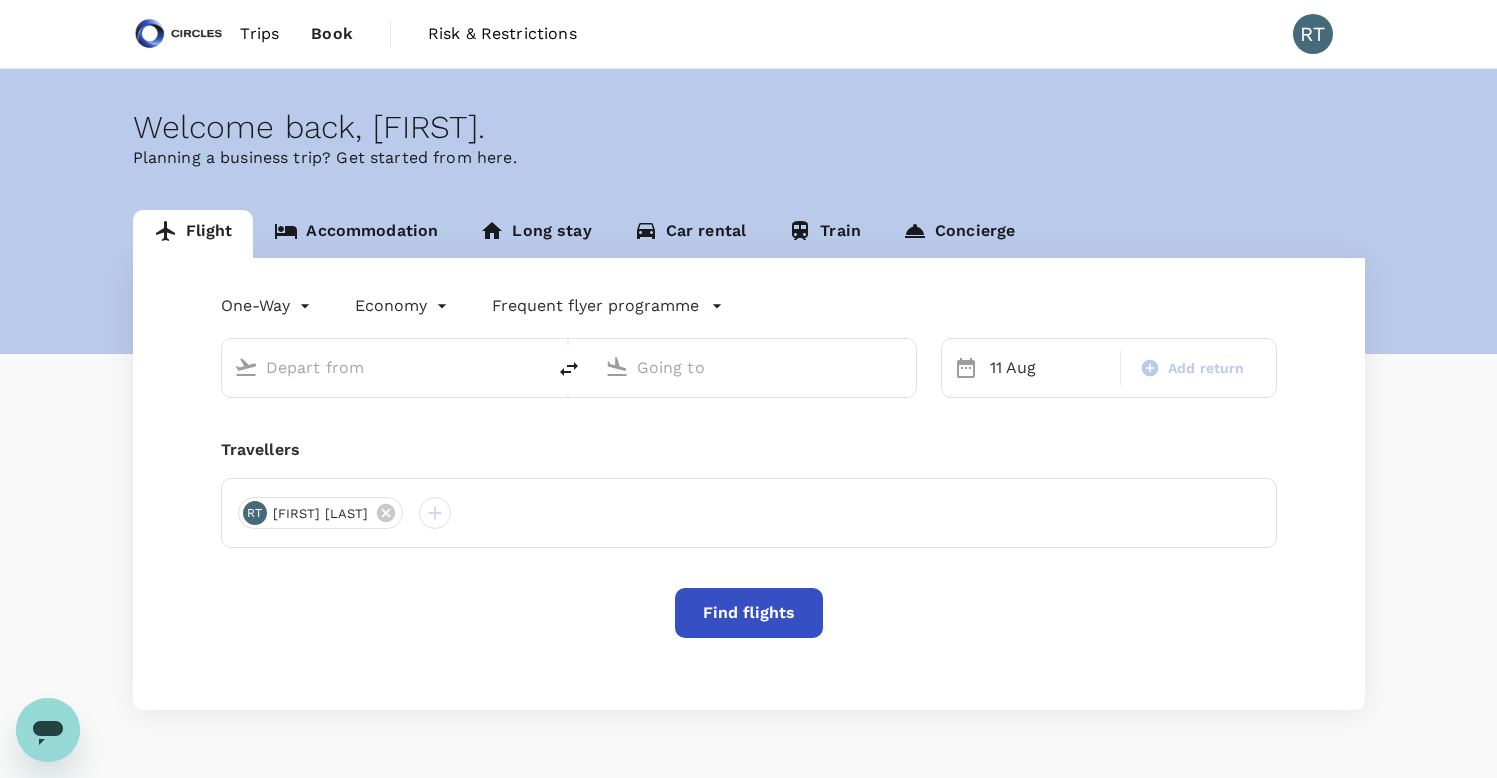 type on "Singapore Changi (SIN)" 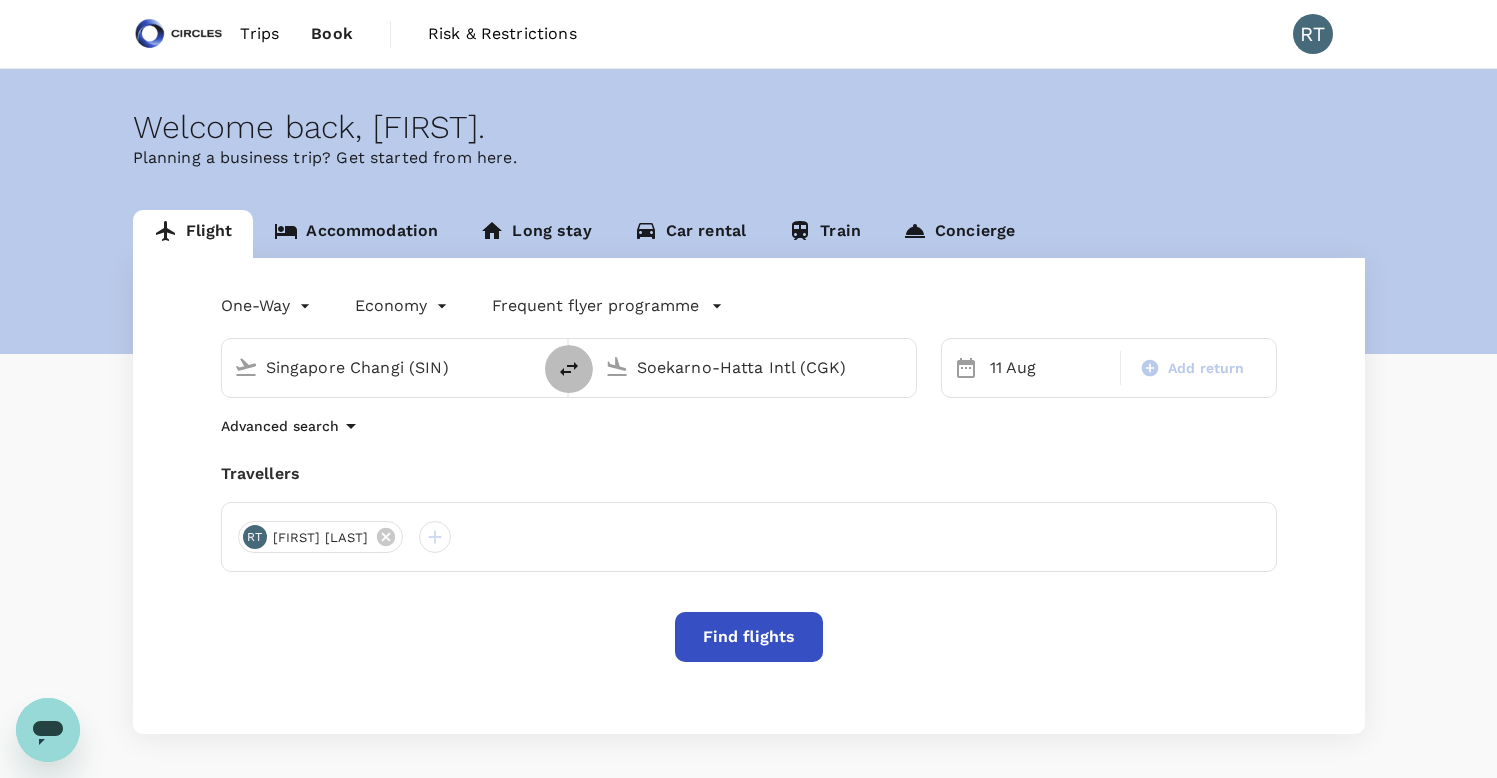 click 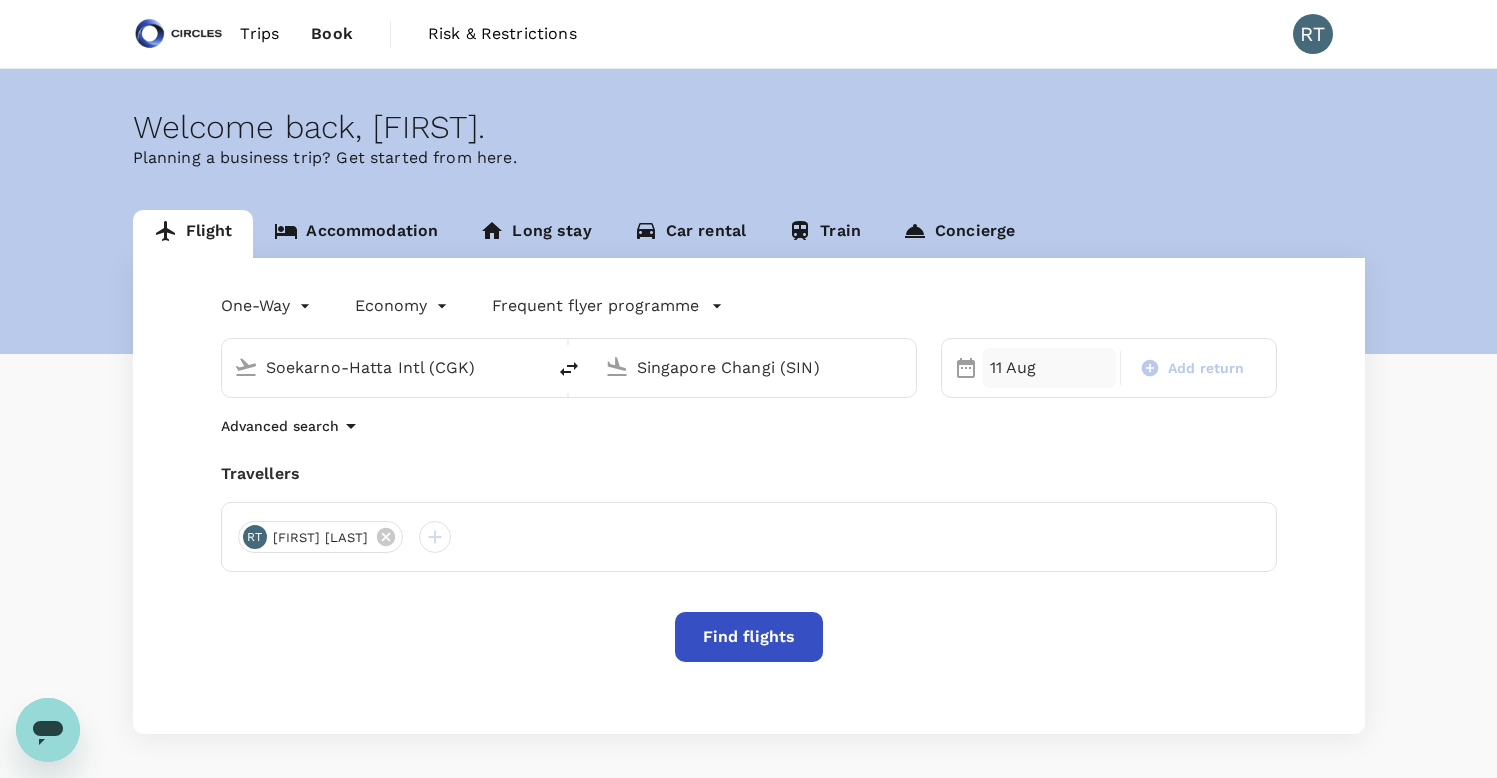 click on "11 Aug" at bounding box center [1049, 368] 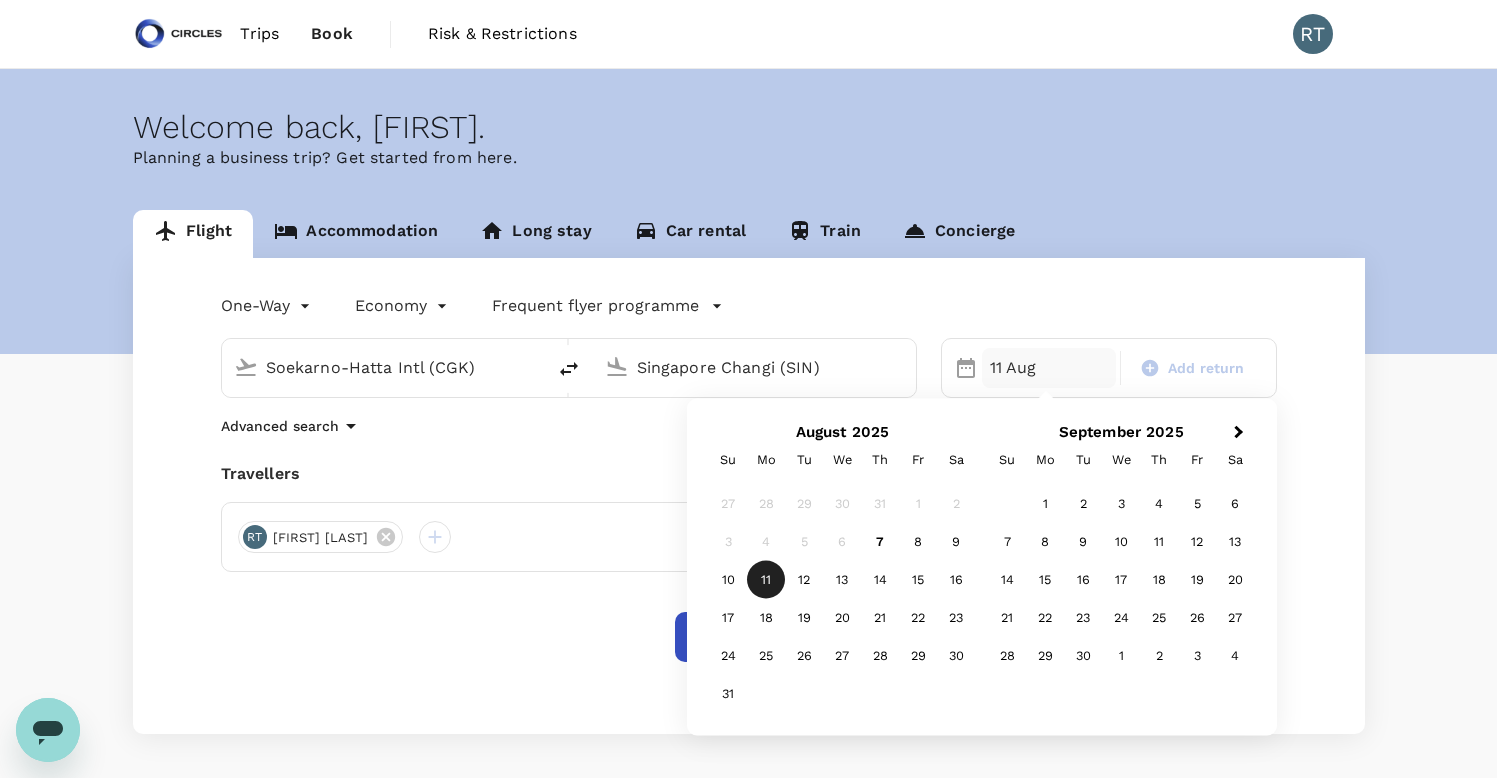 click on "13" at bounding box center (842, 580) 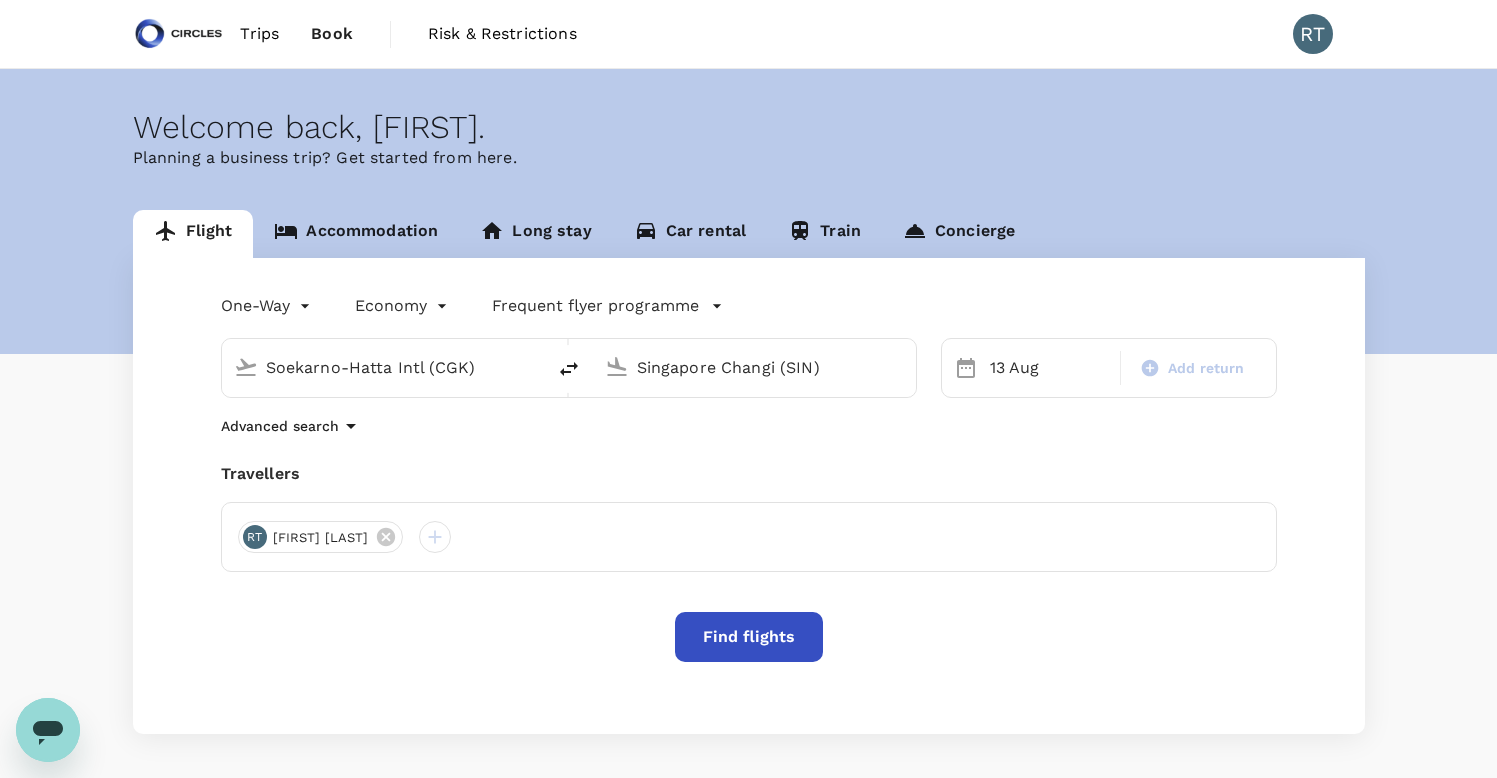 click on "Find flights" at bounding box center [749, 637] 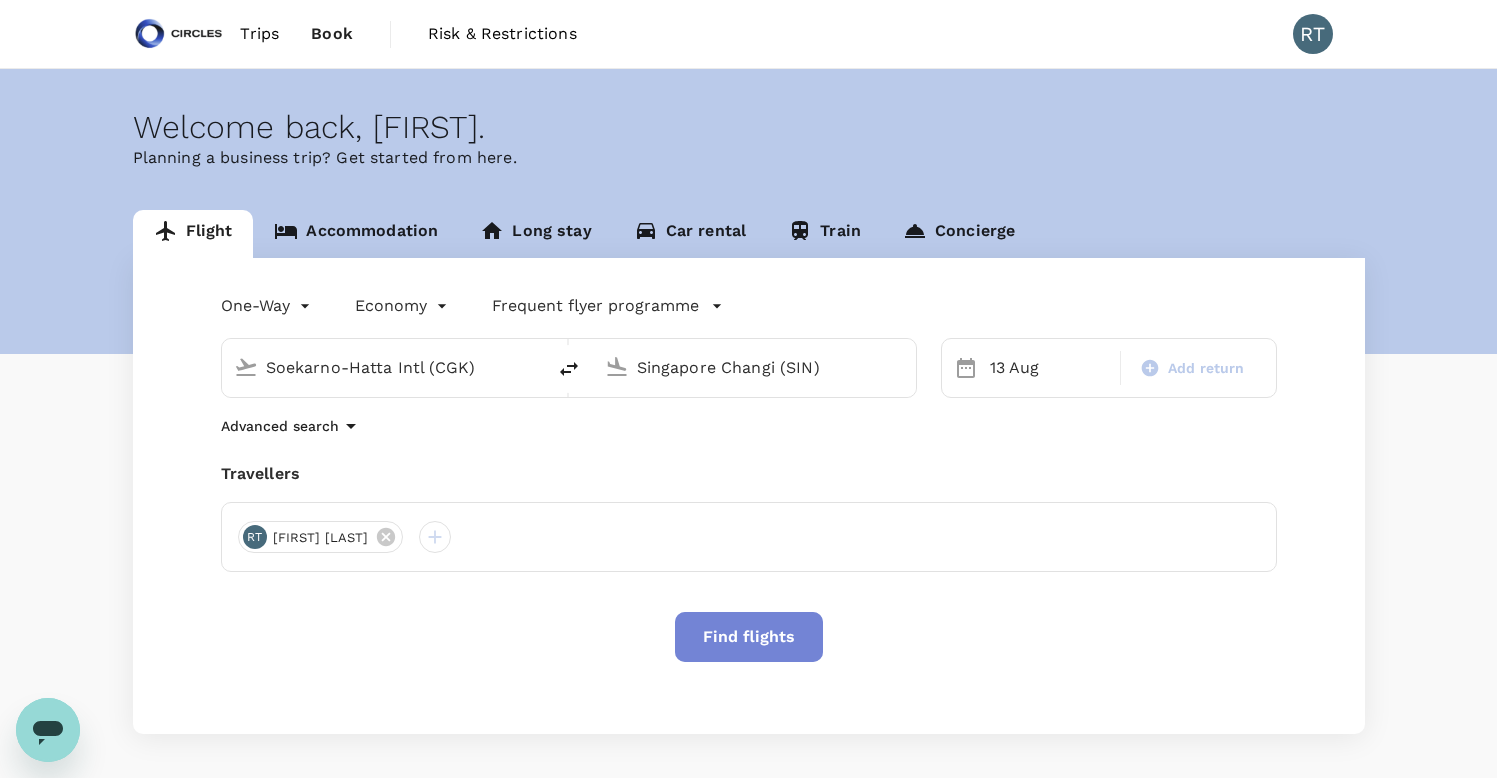 click on "Find flights" at bounding box center (749, 637) 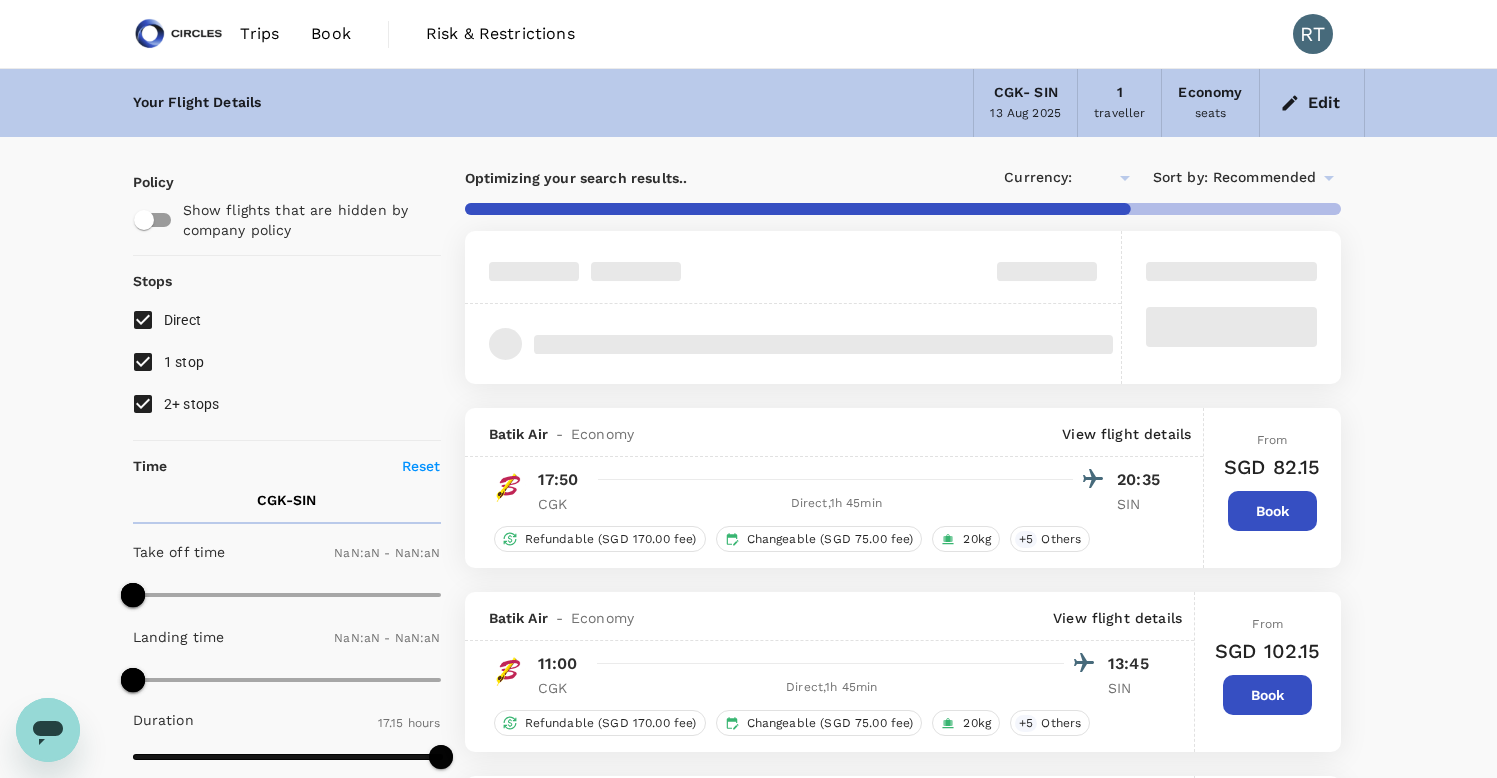 type on "SGD" 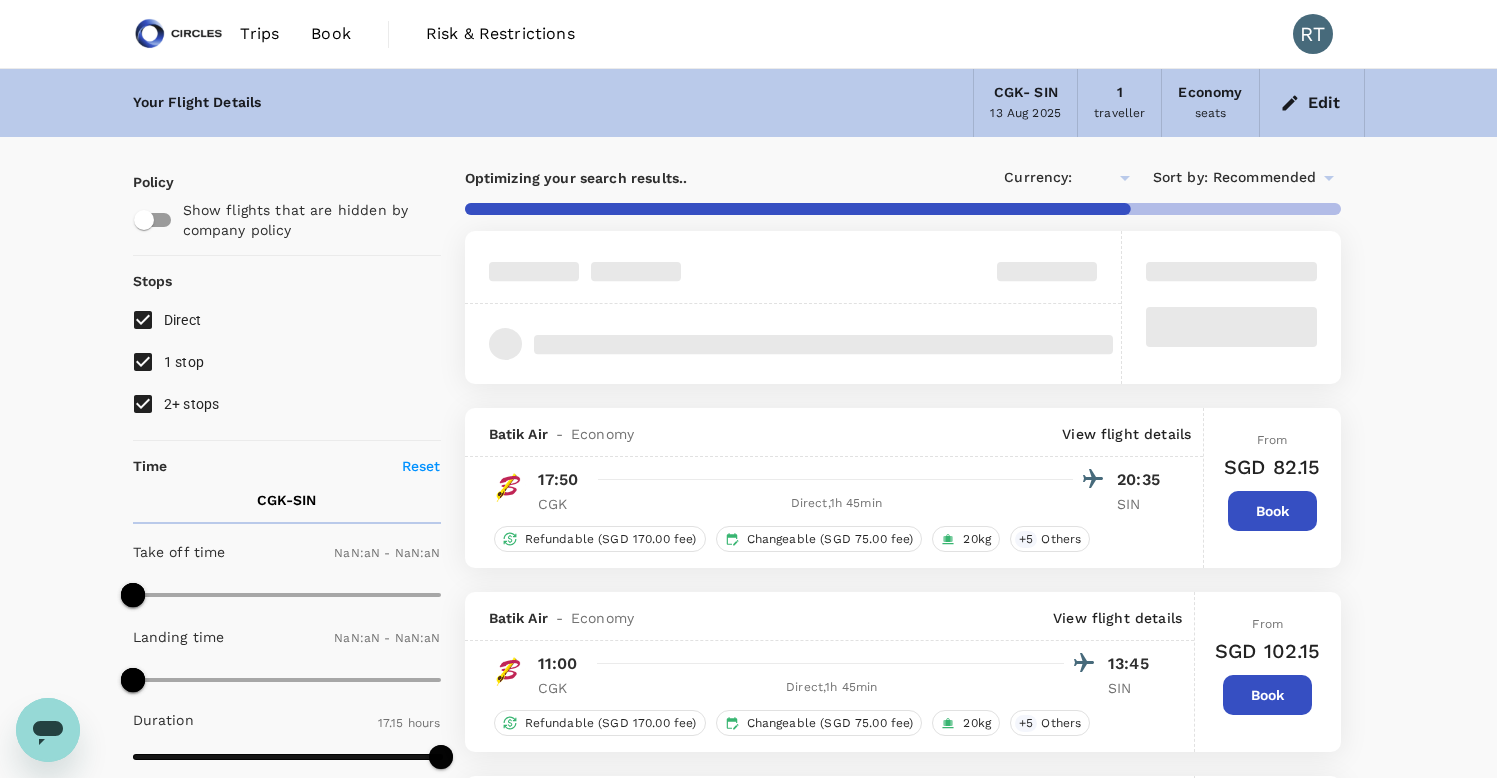 type on "1440" 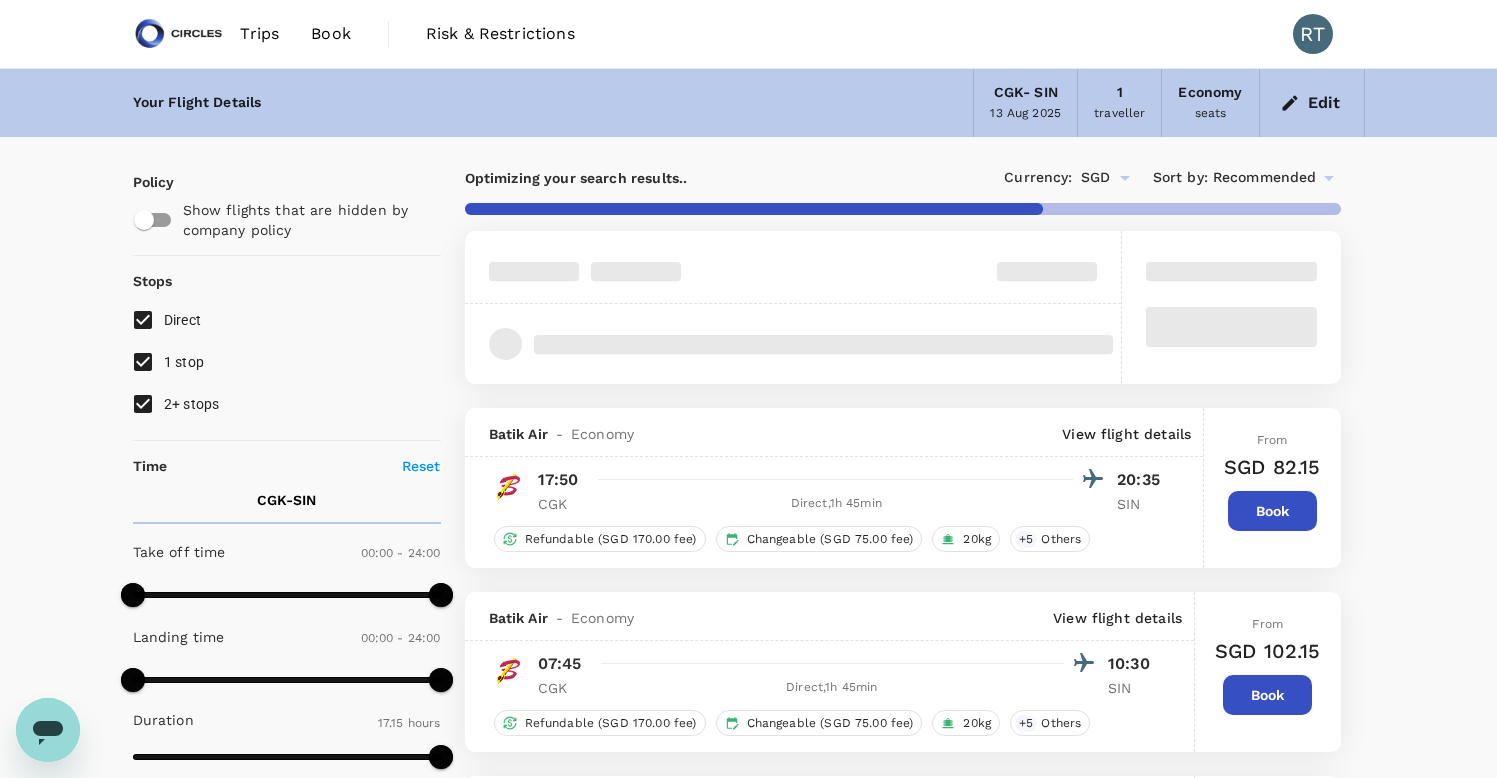 click on "1 stop" at bounding box center [143, 362] 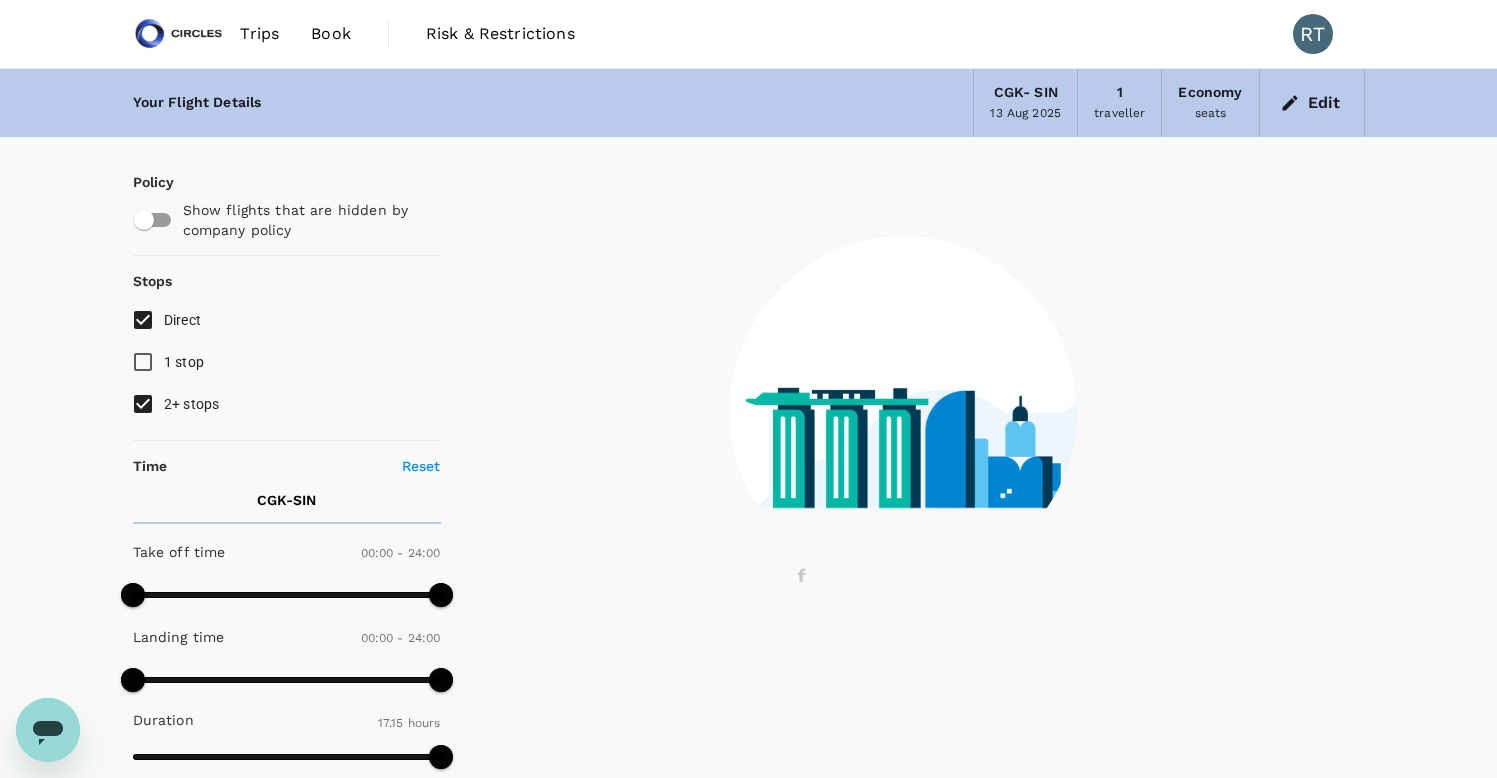 click on "2+ stops" at bounding box center [143, 404] 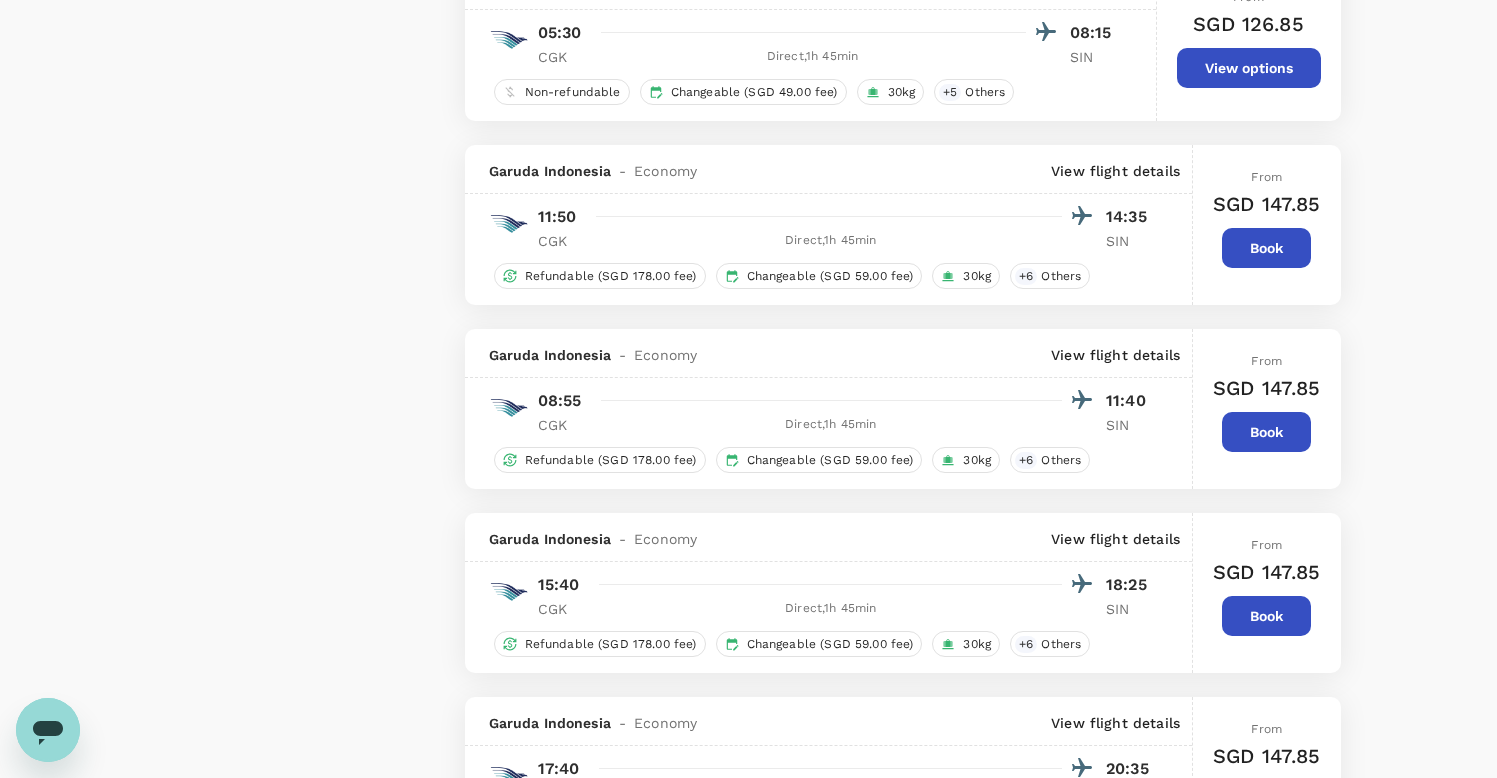 type on "1755" 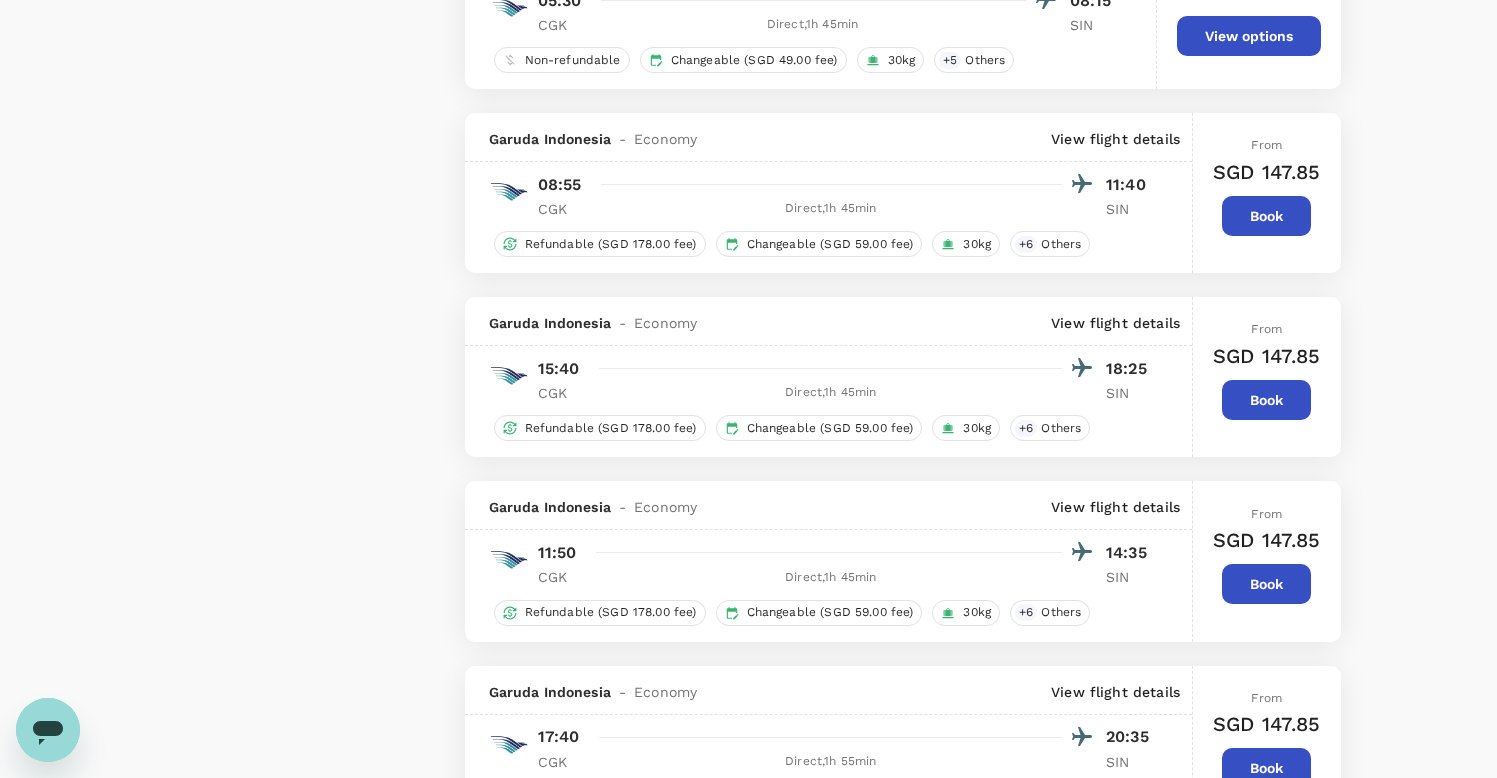 scroll, scrollTop: 2944, scrollLeft: 0, axis: vertical 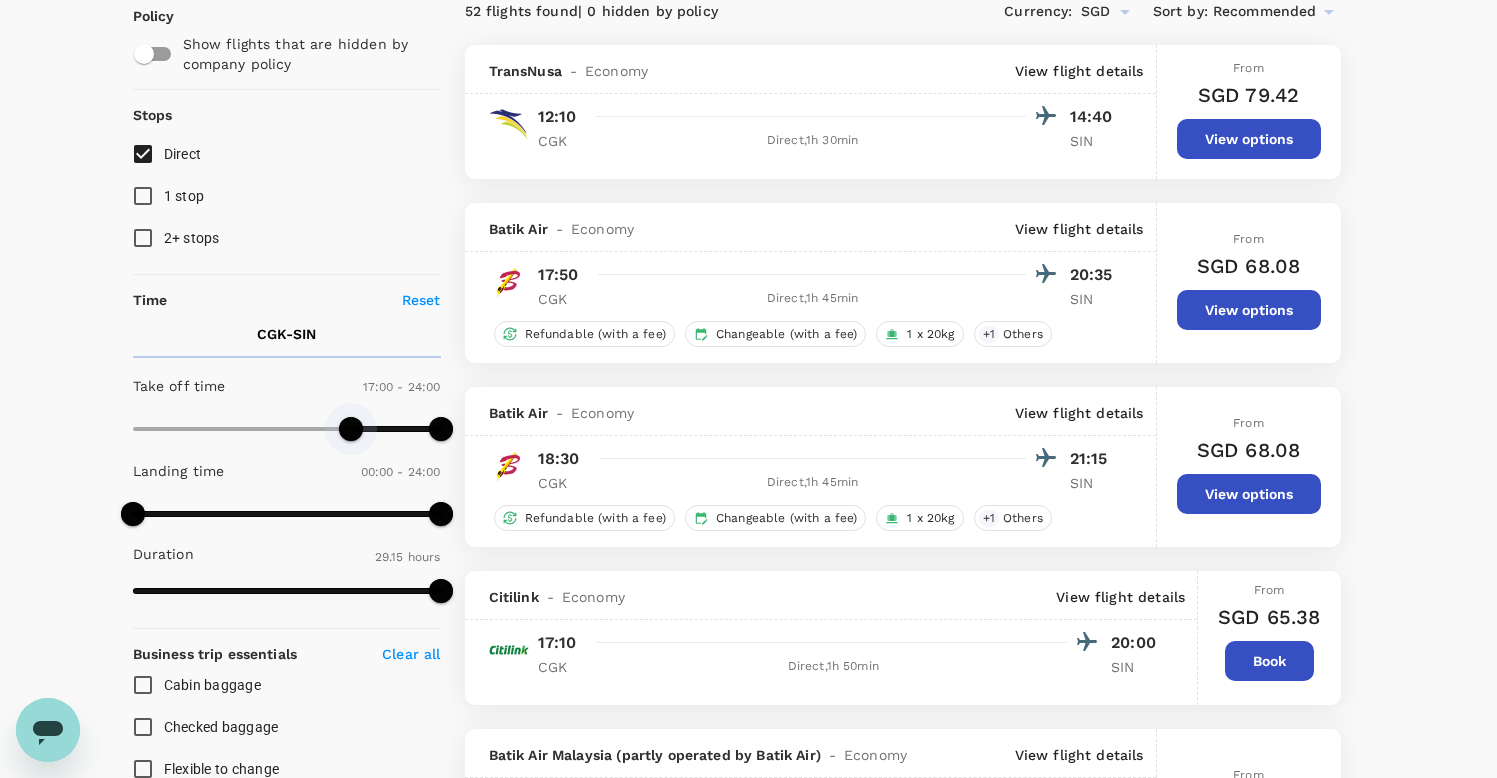type on "1050" 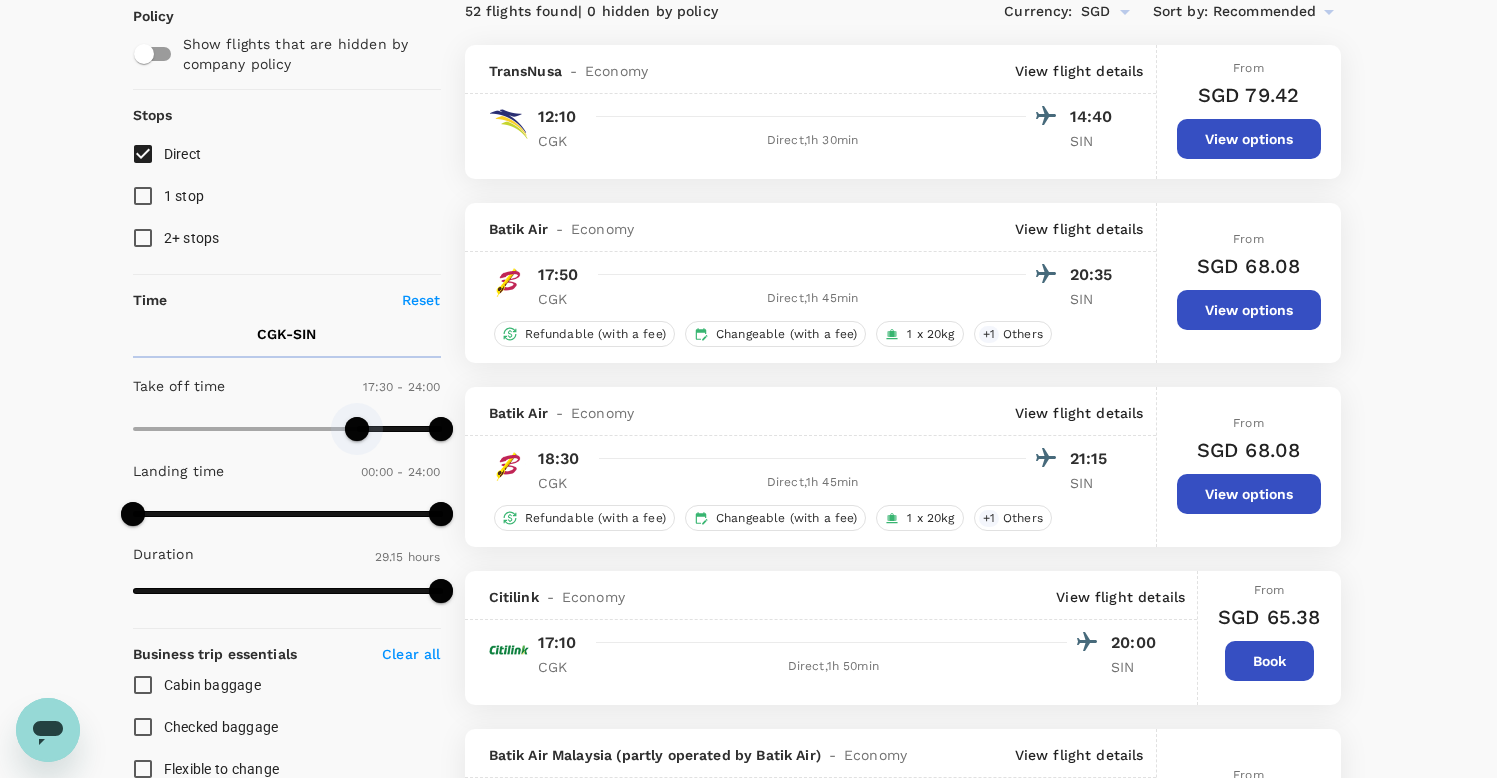 drag, startPoint x: 135, startPoint y: 423, endPoint x: 358, endPoint y: 433, distance: 223.2241 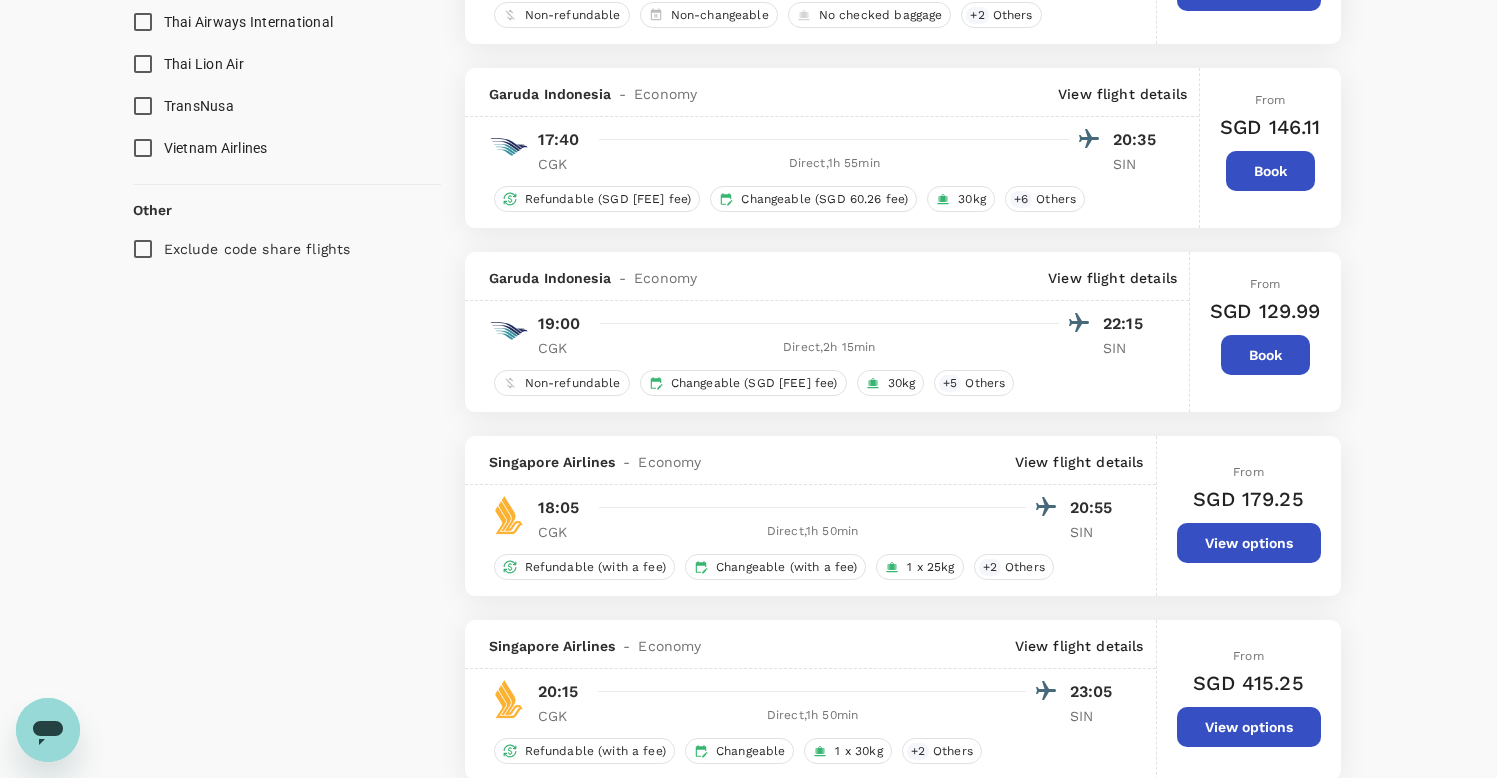 scroll, scrollTop: 1717, scrollLeft: 0, axis: vertical 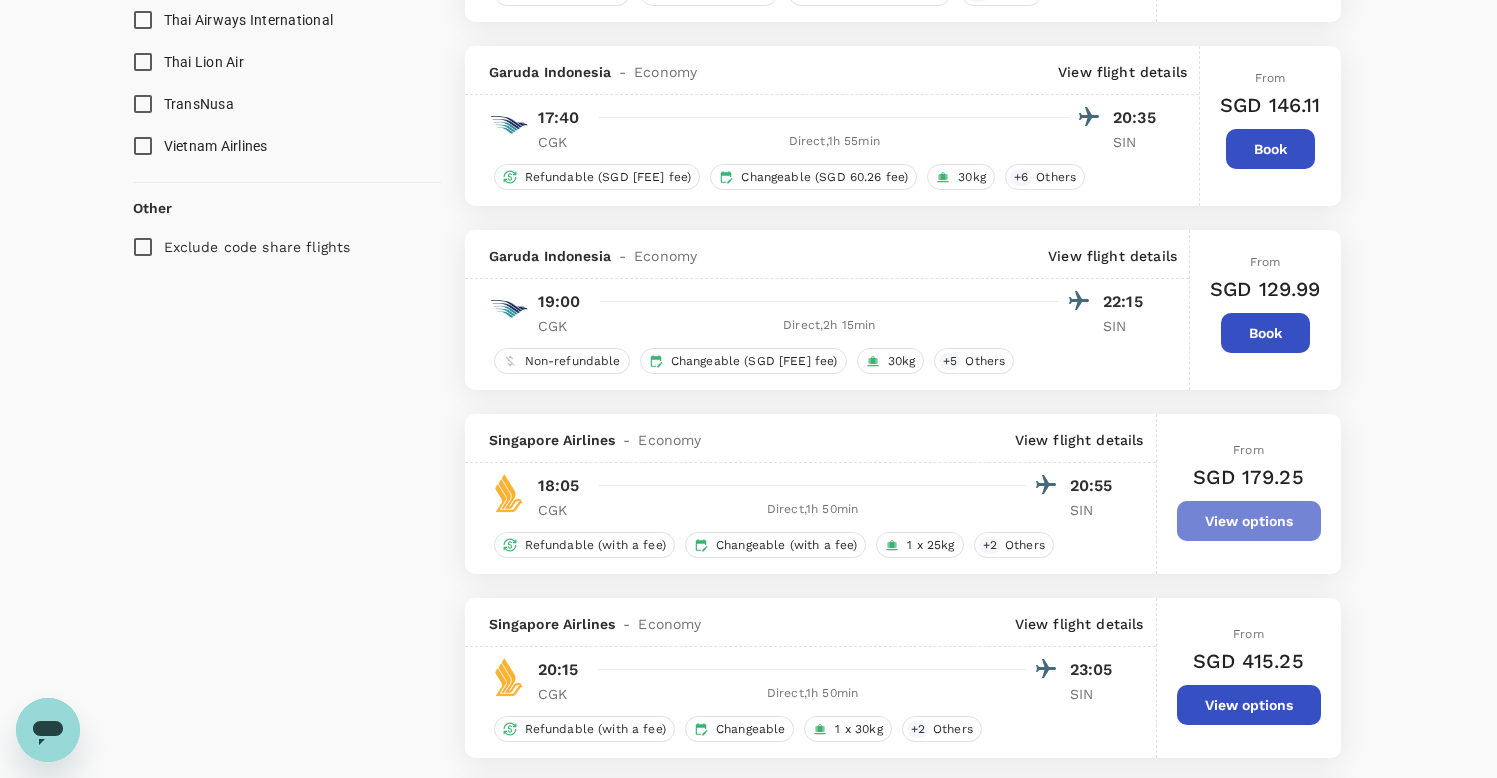click on "View options" at bounding box center (1249, 521) 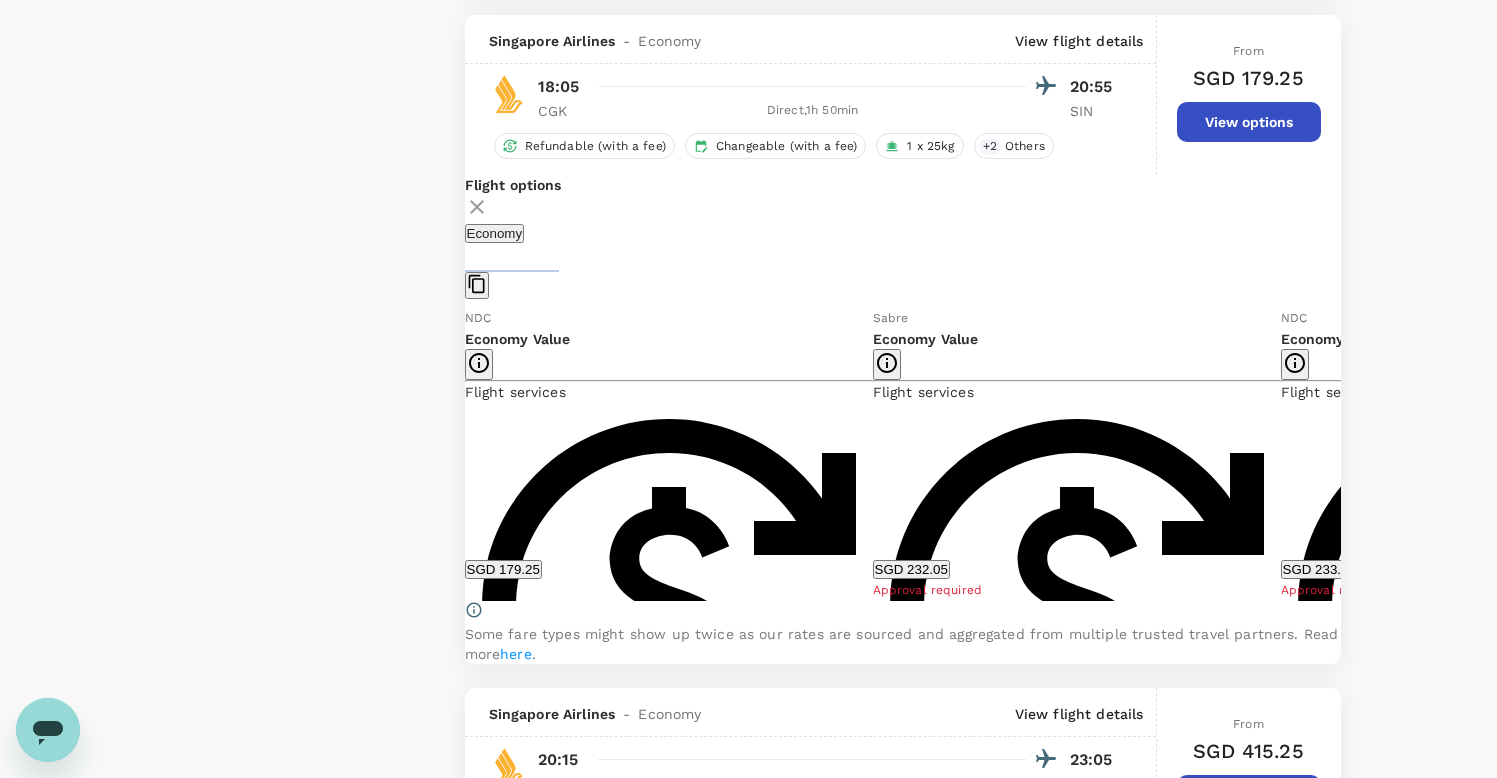 scroll, scrollTop: 2136, scrollLeft: 0, axis: vertical 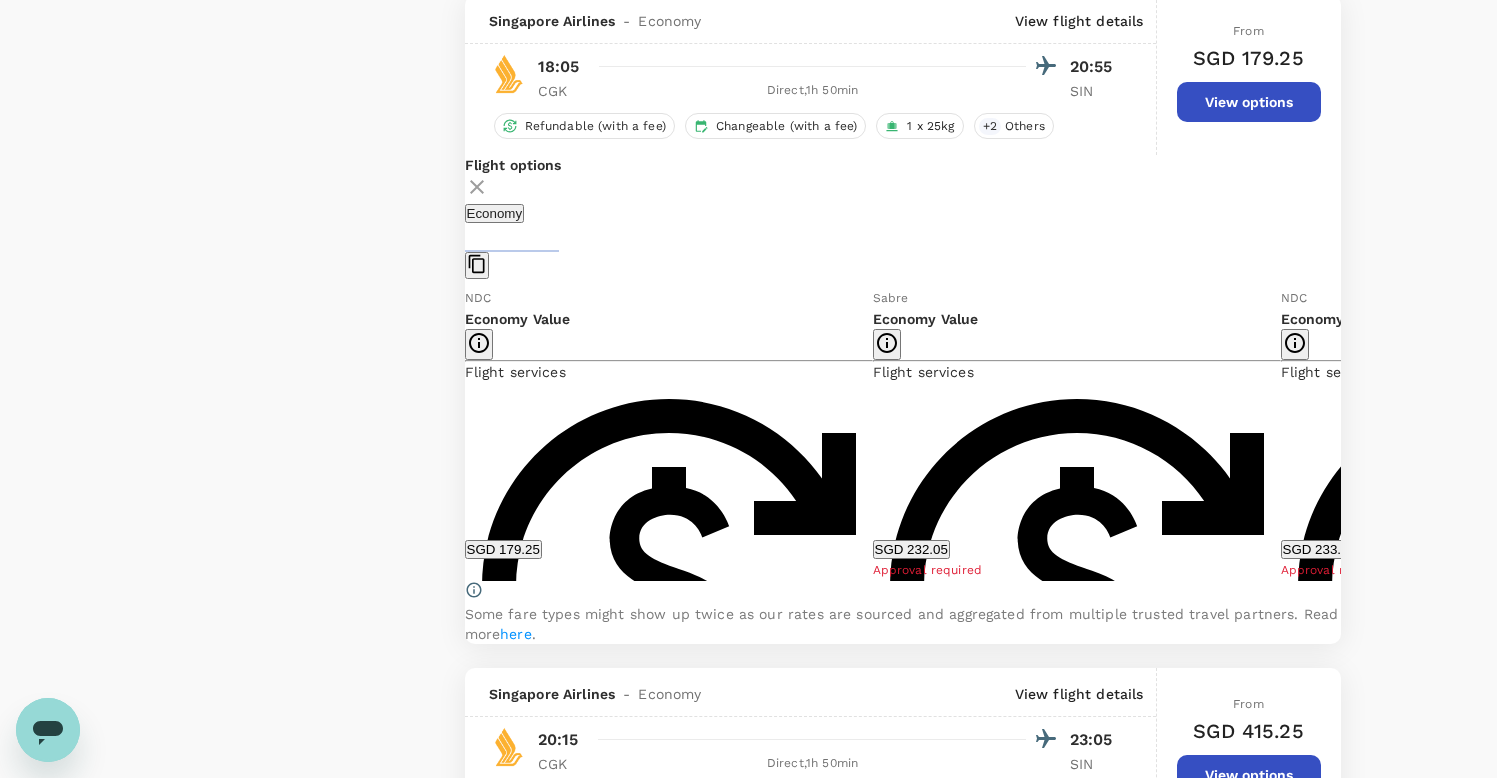 click on "SGD 179.25" at bounding box center [503, 549] 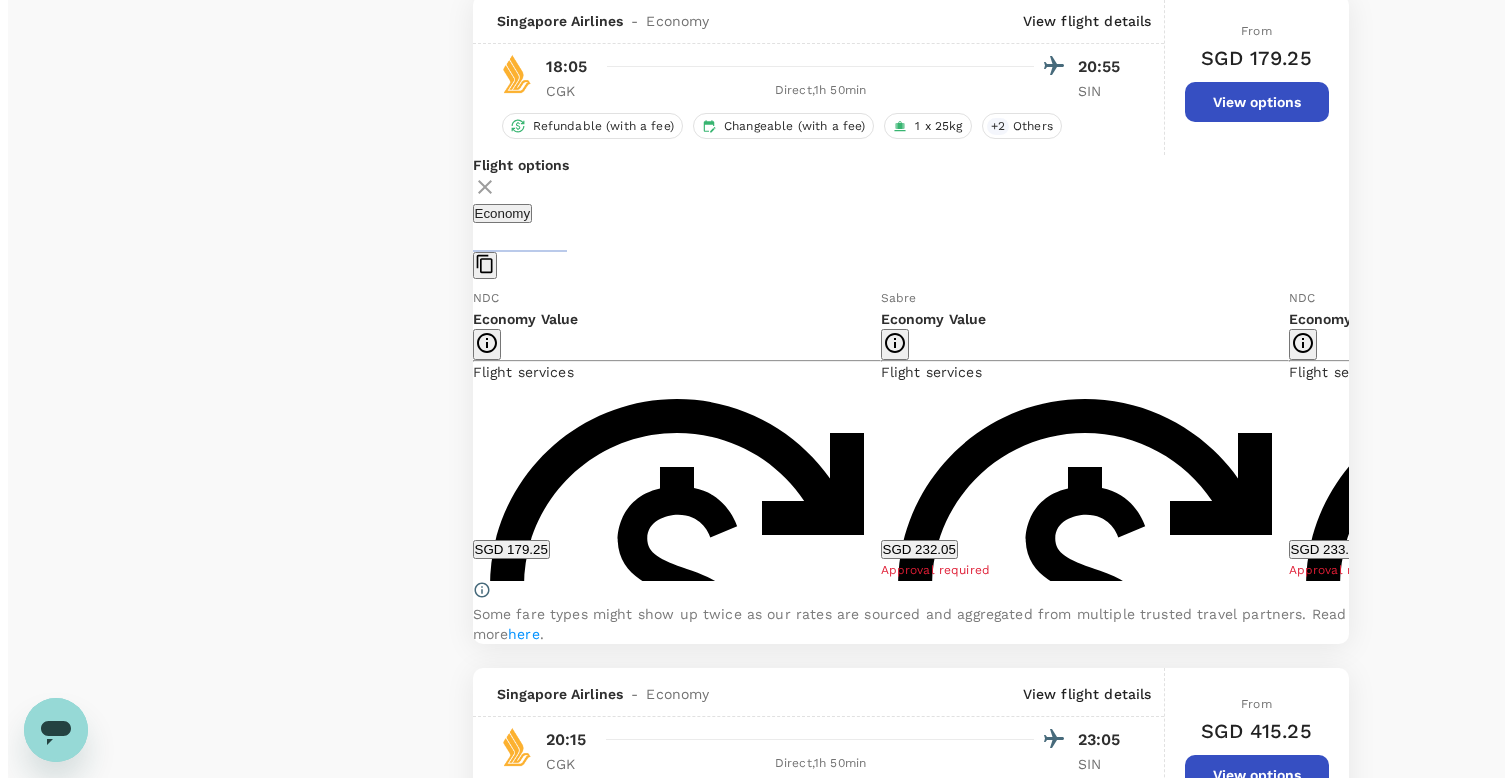 scroll, scrollTop: 0, scrollLeft: 0, axis: both 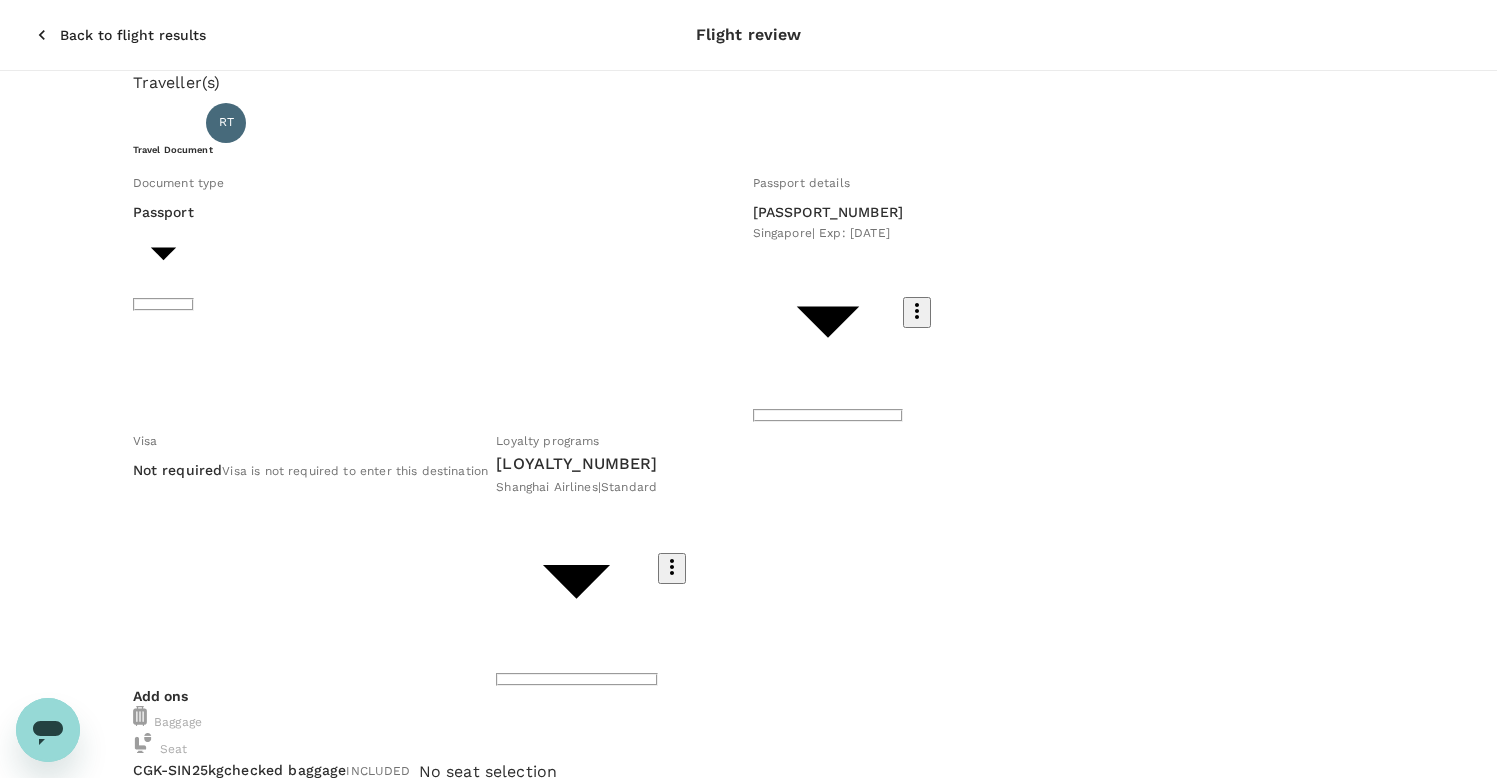click on "Loyalty programs" at bounding box center (590, 441) 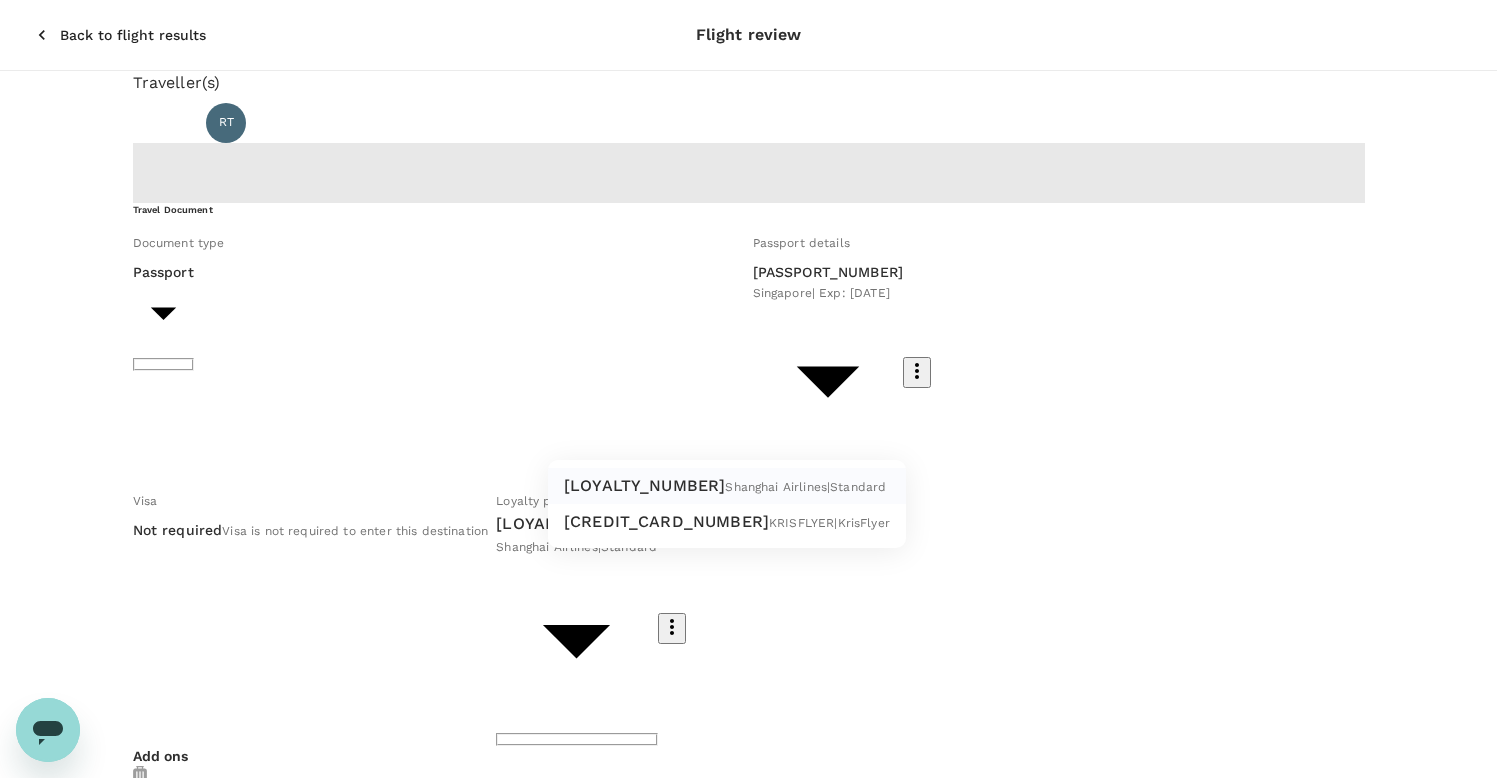click on "Back to flight results Flight review Traveller(s) Traveller   1 : RT Rick   Ting Travel Document Document type Passport Passport ​ Passport details ######14N Singapore  | Exp:   14 Jul 2032 c3263a02-688e-4900-ad49-43fd70105281 ​ Visa Not required Visa is not required to enter this destination Loyalty programs #########564 Shanghai Airlines |  Standard 2c0886ad-d9d4-4cea-a59a-8111a77f932d ​ Add ons Baggage Seat CGK  -  SIN 25kg  checked baggage INCLUDED No seat selection + SGD 0.00 Special request Add any special requests here. Our support team will attend to it and reach out to you as soon as possible. Add request You've selected Wednesday, 13 Aug 2025 18:05 20:55 CGK Direct ,  1h 50min SIN View flight details Price summary Total fare (1 traveller(s)) SGD 177.00 Air fare SGD 177.00 Baggage fee SGD 0.00 Seat fee SGD 0.00 Service fee SGD 2.25 Total SGD 179.25 Continue to payment details Version 3.49.0 Privacy Policy Terms of Use Help Centre View details Edit Add new #########564 Shanghai Airlines |  |" at bounding box center (756, 795) 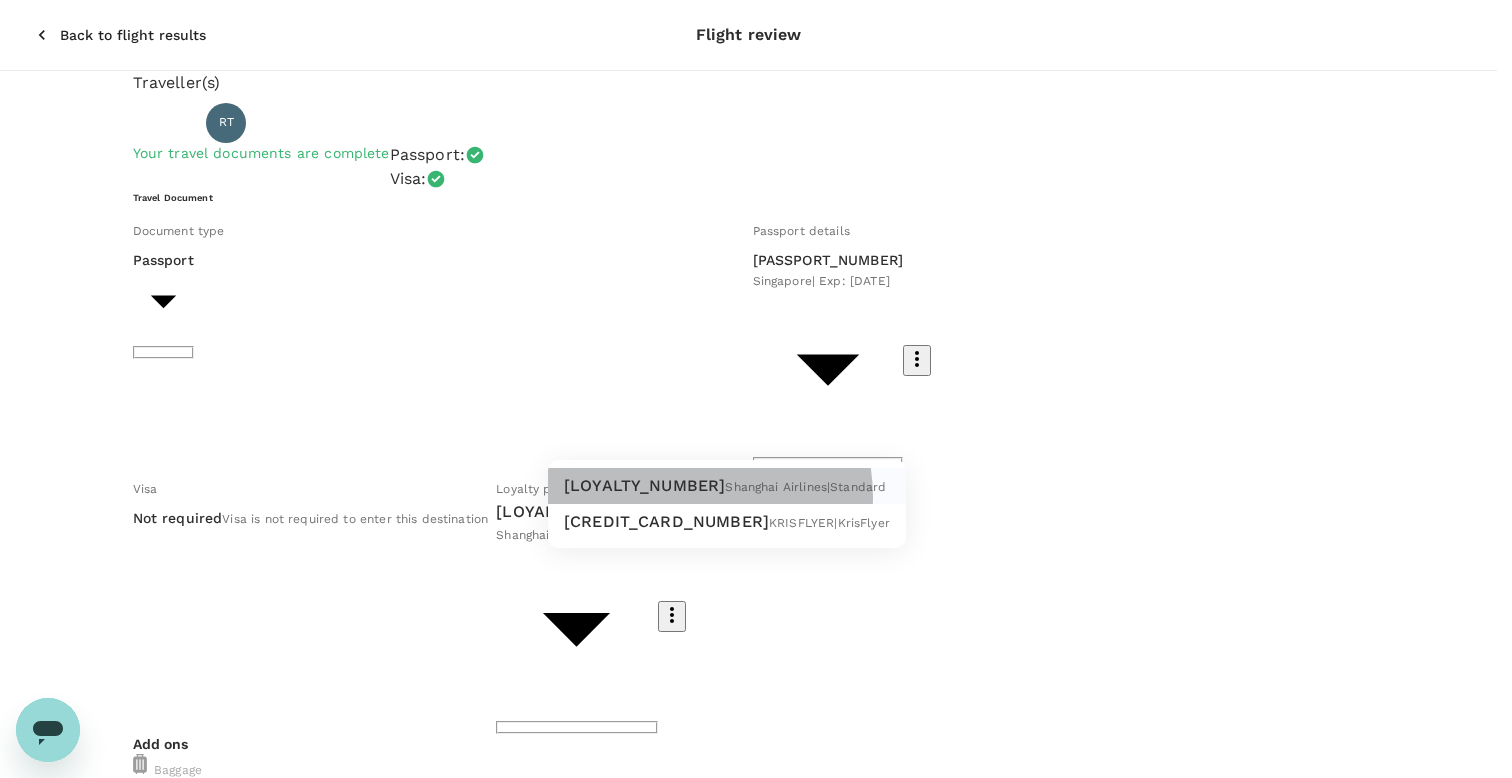 click on "#########564 Shanghai Airlines |  Standard" at bounding box center [727, 486] 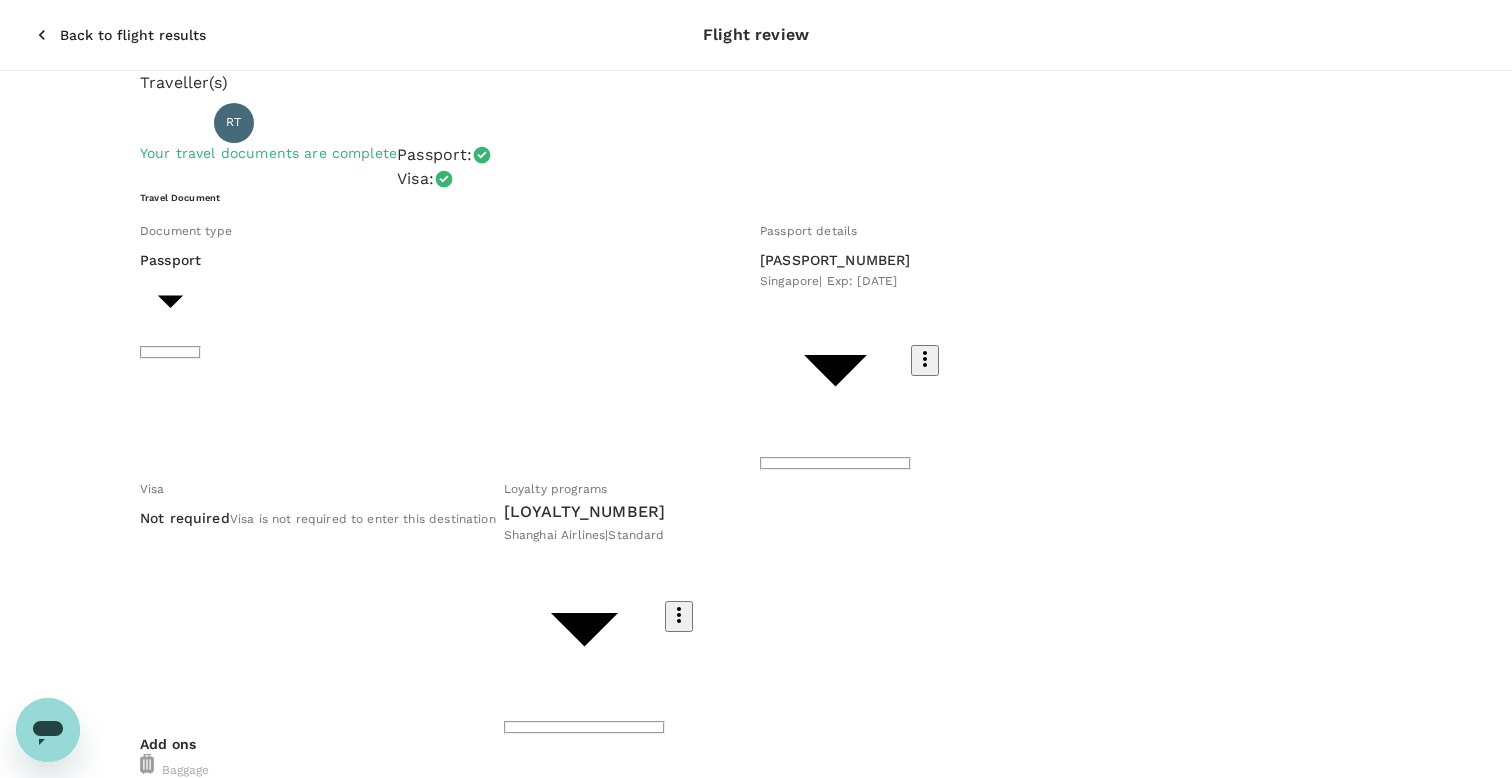 click on "Back to flight results Flight review Traveller(s) Traveller   1 : RT Rick   Ting Your travel documents are complete Passport : Visa : Travel Document Document type Passport Passport ​ Passport details ######14N Singapore  | Exp:   14 Jul 2032 c3263a02-688e-4900-ad49-43fd70105281 ​ Visa Not required Visa is not required to enter this destination Loyalty programs #########564 Shanghai Airlines |  Standard 2c0886ad-d9d4-4cea-a59a-8111a77f932d ​ Add ons Baggage Seat CGK  -  SIN 25kg  checked baggage INCLUDED No seat selection + SGD 0.00 Special request Add any special requests here. Our support team will attend to it and reach out to you as soon as possible. Add request You've selected Wednesday, 13 Aug 2025 18:05 20:55 CGK Direct ,  1h 50min SIN View flight details Price summary Total fare (1 traveller(s)) SGD 177.00 Air fare SGD 177.00 Baggage fee SGD 0.00 Seat fee SGD 0.00 Service fee SGD 2.25 Total SGD 179.25 Continue to payment details Version 3.49.0 Privacy Policy Terms of Use Help Centre View details" at bounding box center (756, 789) 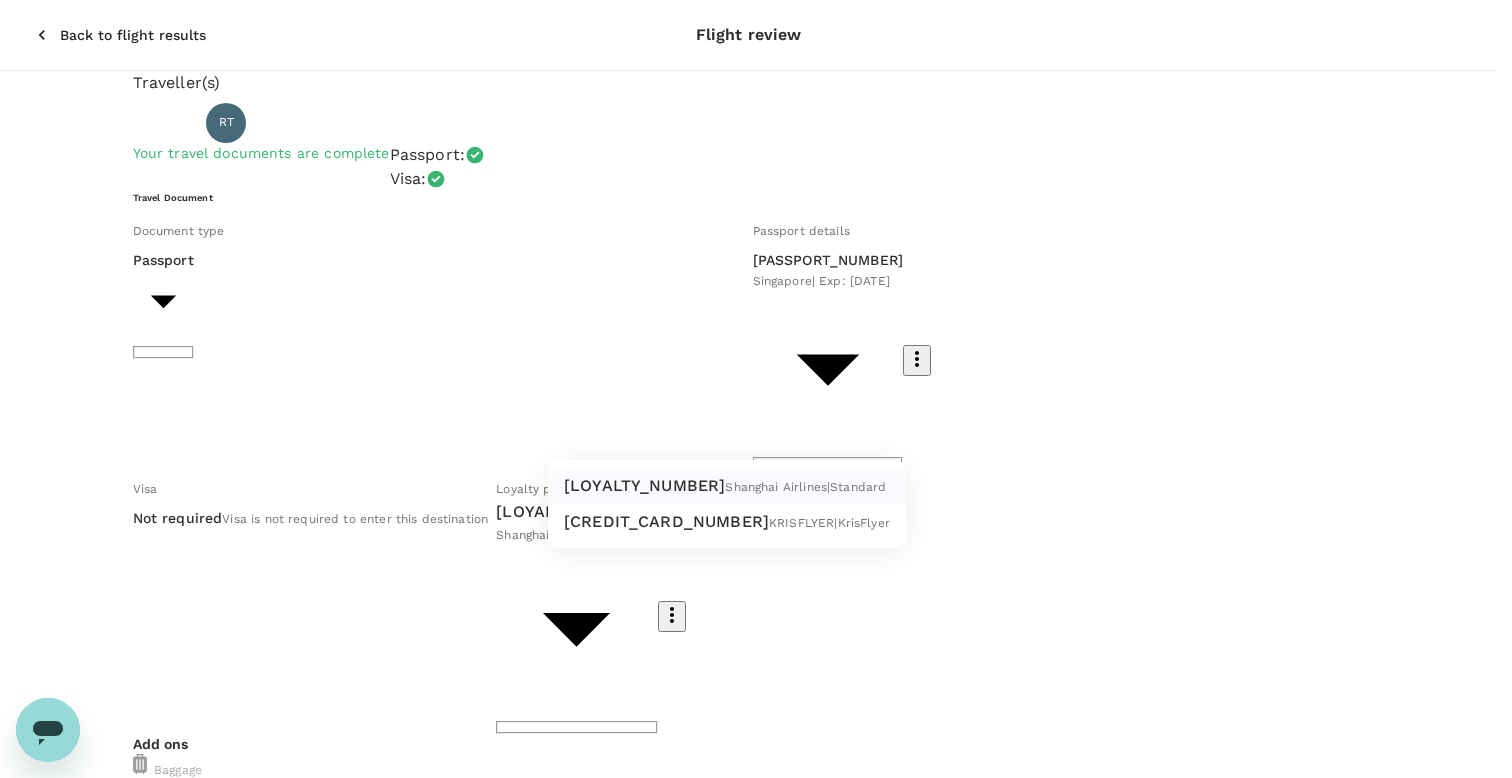 click on "KRISFLYER |  KrisFlyer" at bounding box center (829, 523) 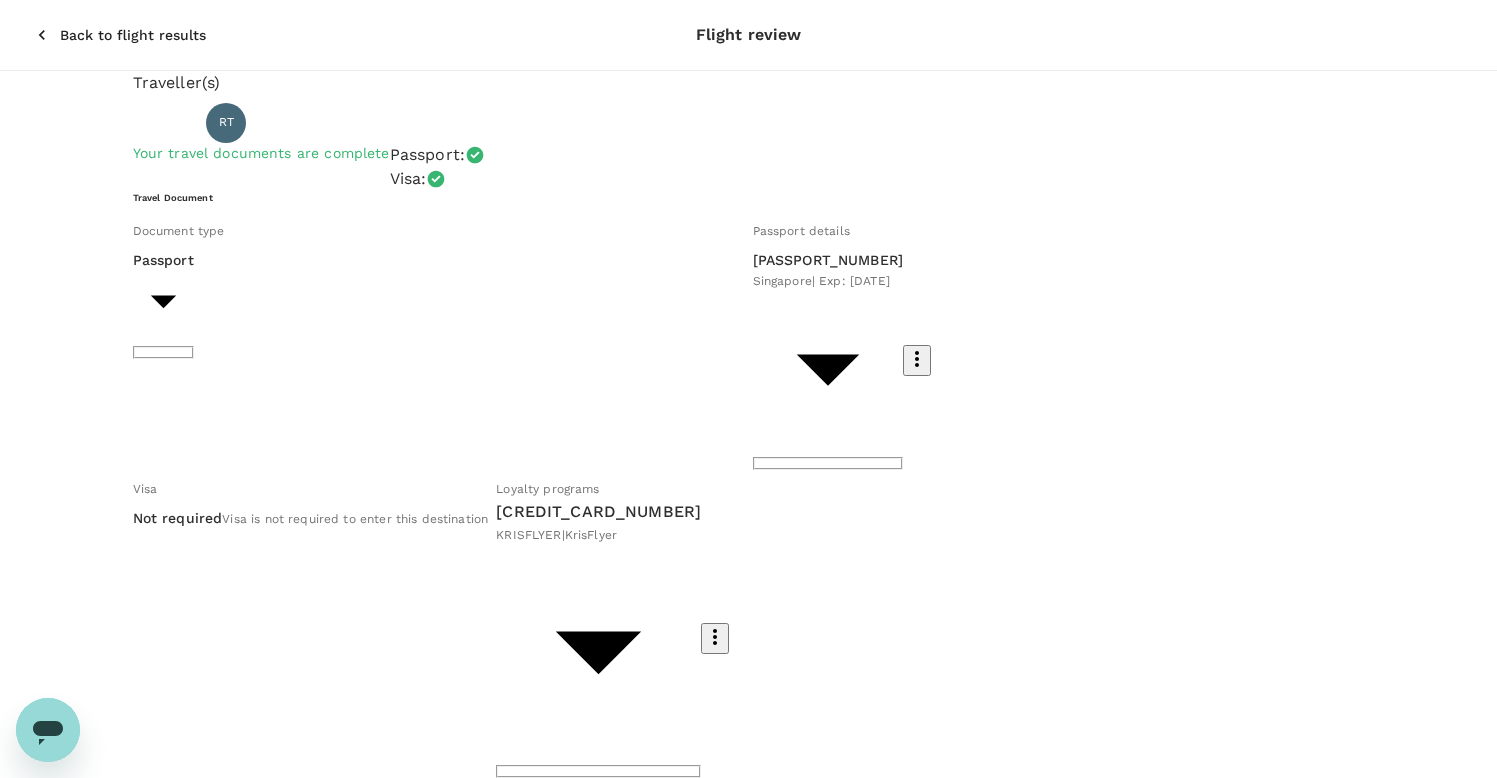 click on "Continue to payment details" at bounding box center [749, 1544] 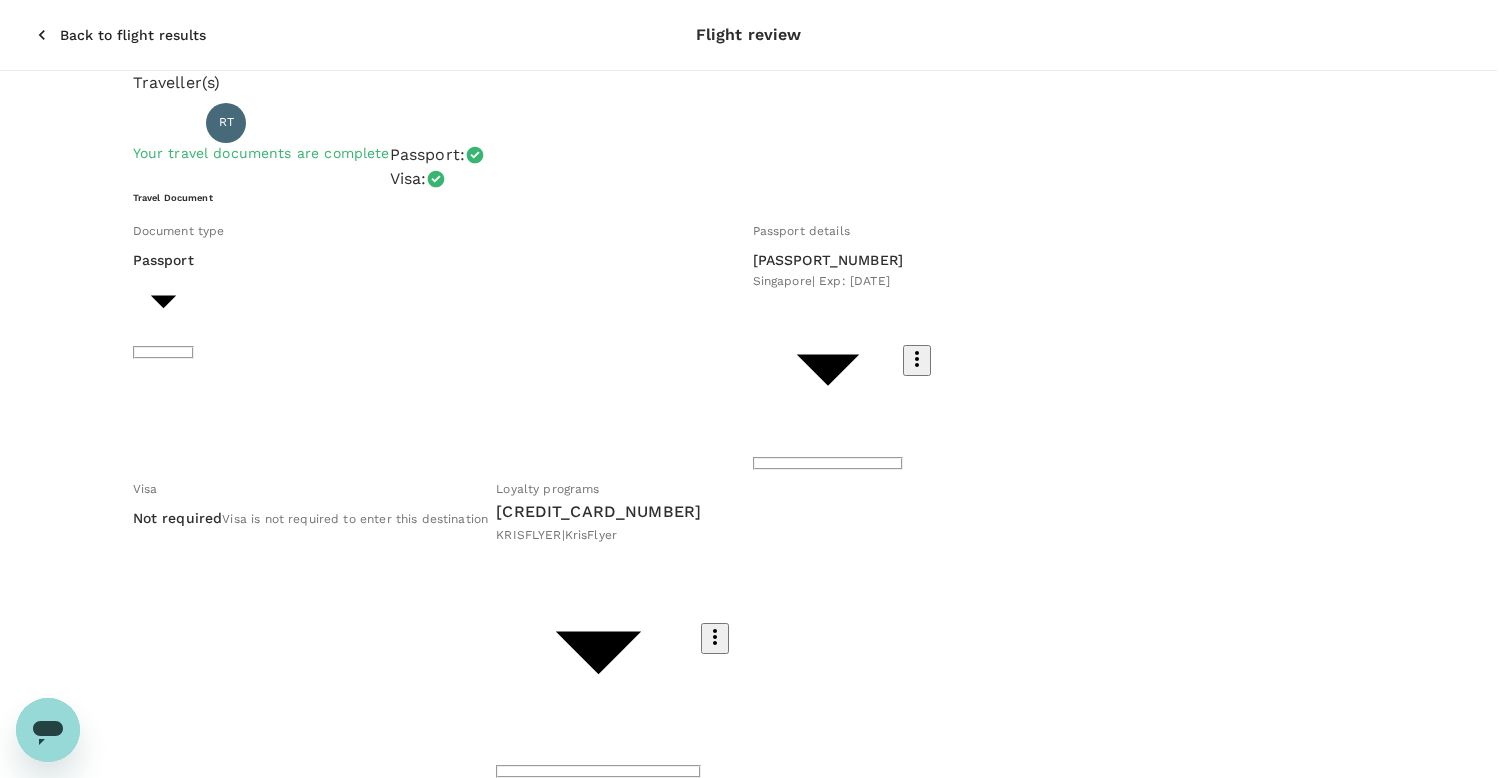 type on "9cb7bd09-647a-4334-94d9-122ca4480a85" 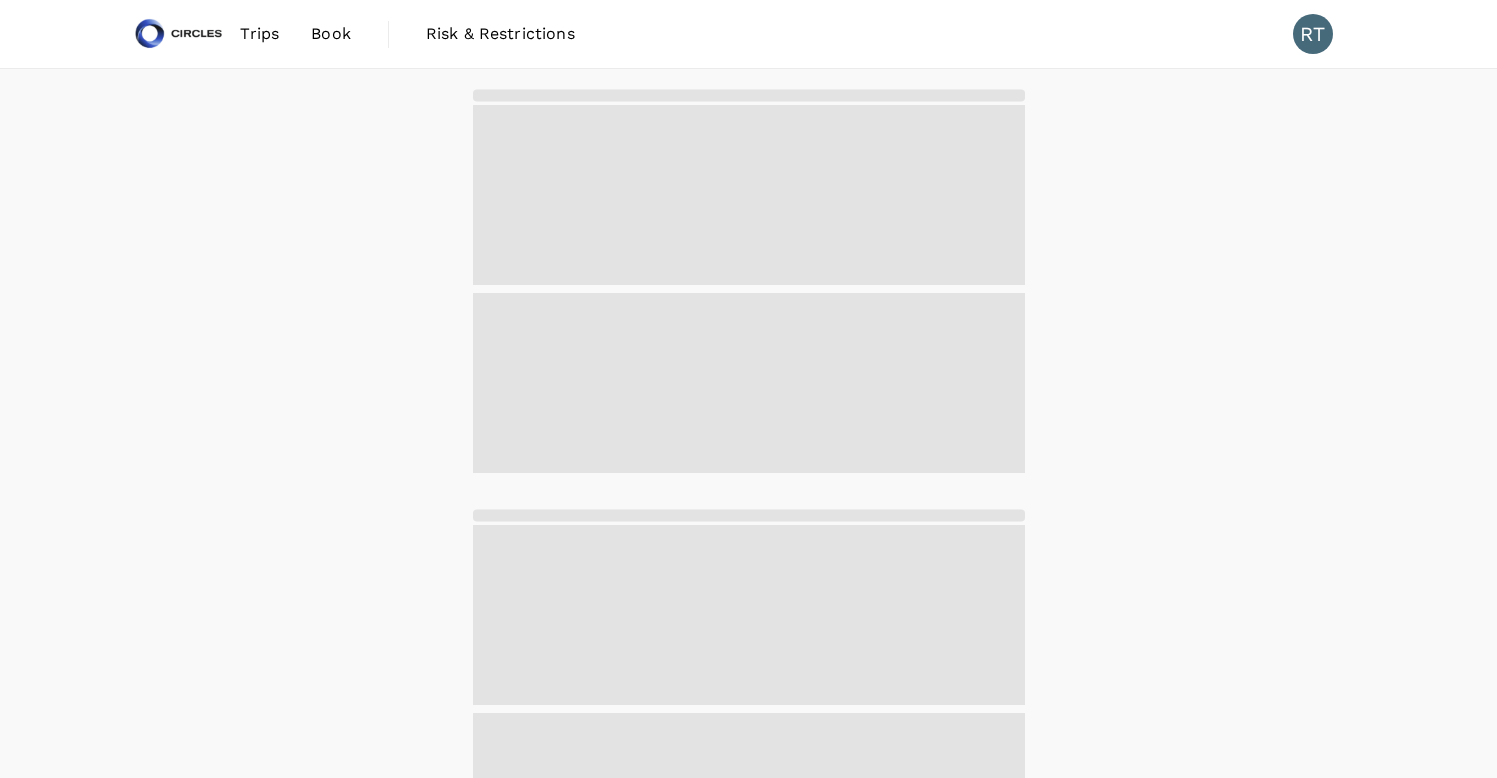 scroll, scrollTop: 0, scrollLeft: 0, axis: both 